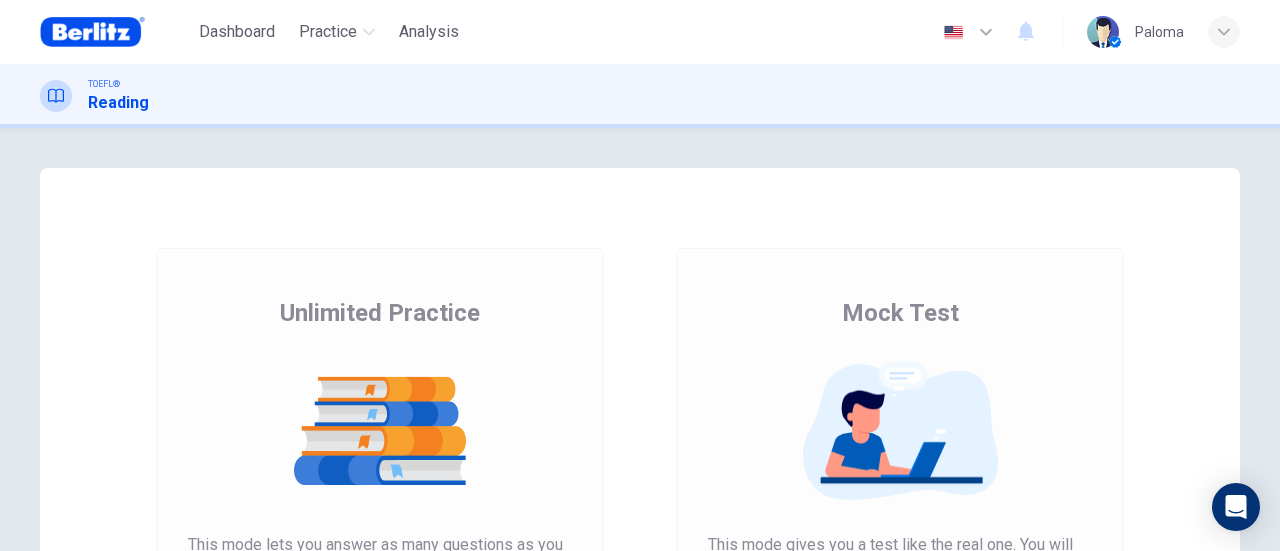 scroll, scrollTop: 0, scrollLeft: 0, axis: both 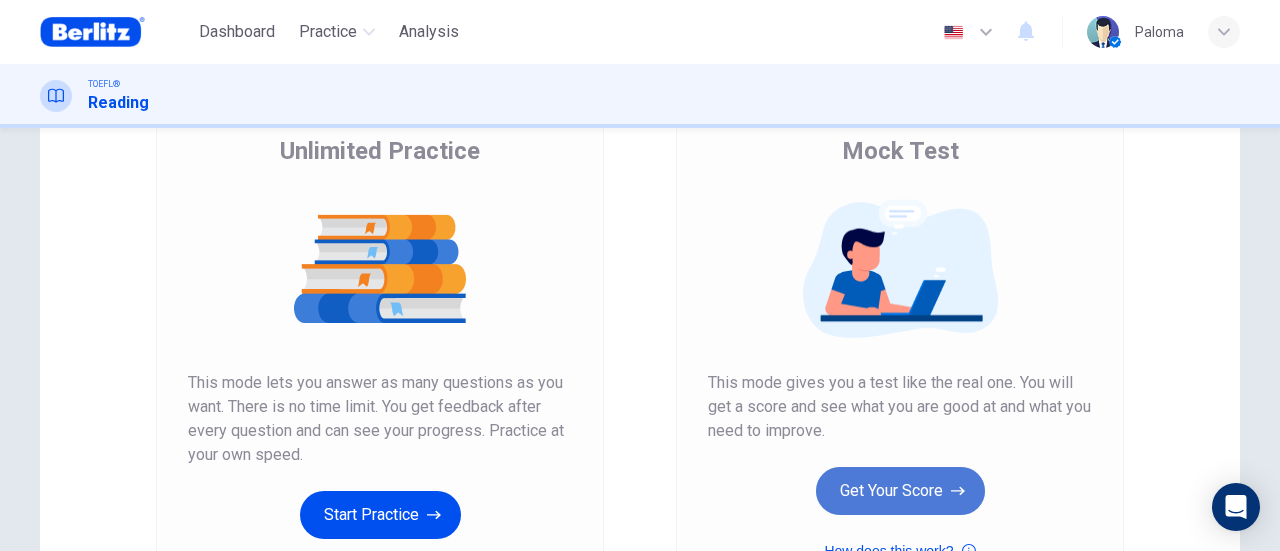 click on "Get Your Score" at bounding box center [900, 491] 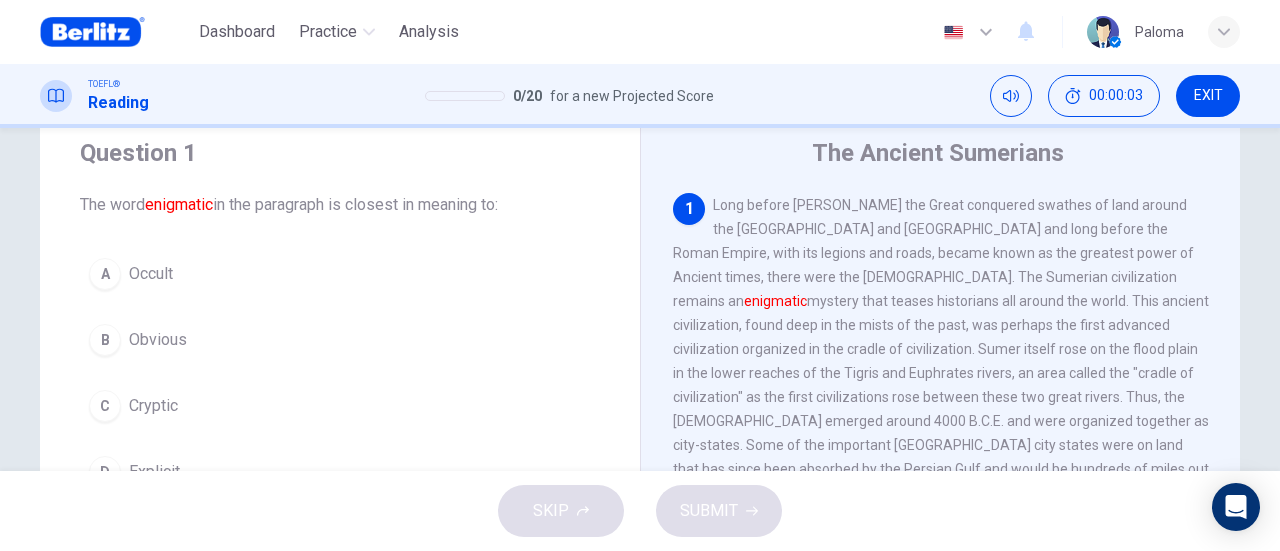scroll, scrollTop: 64, scrollLeft: 0, axis: vertical 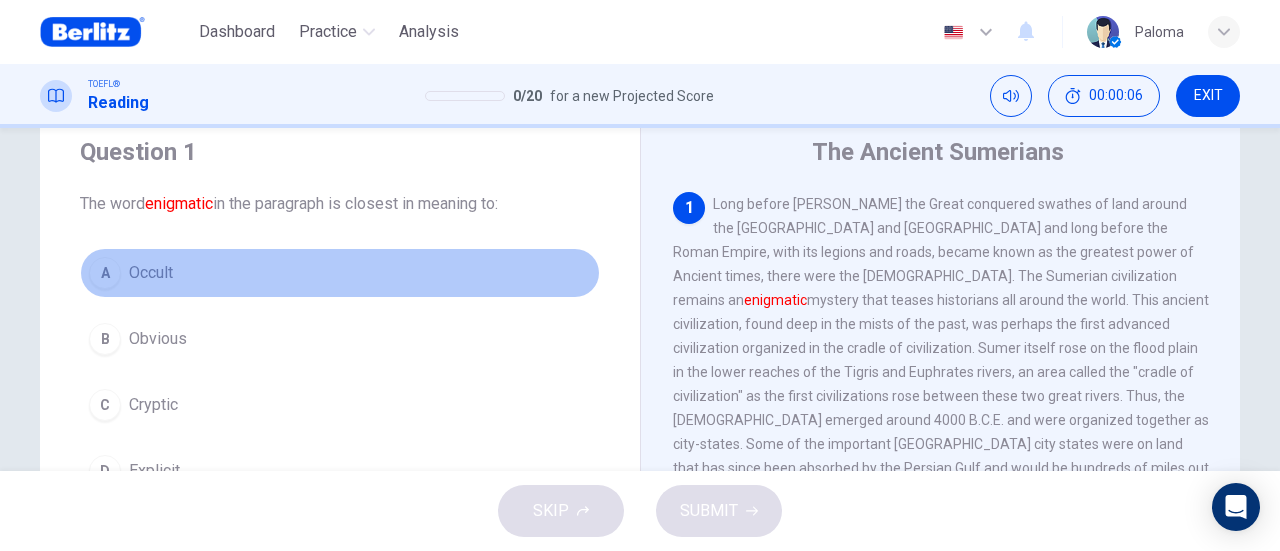 click on "A Occult" at bounding box center [340, 273] 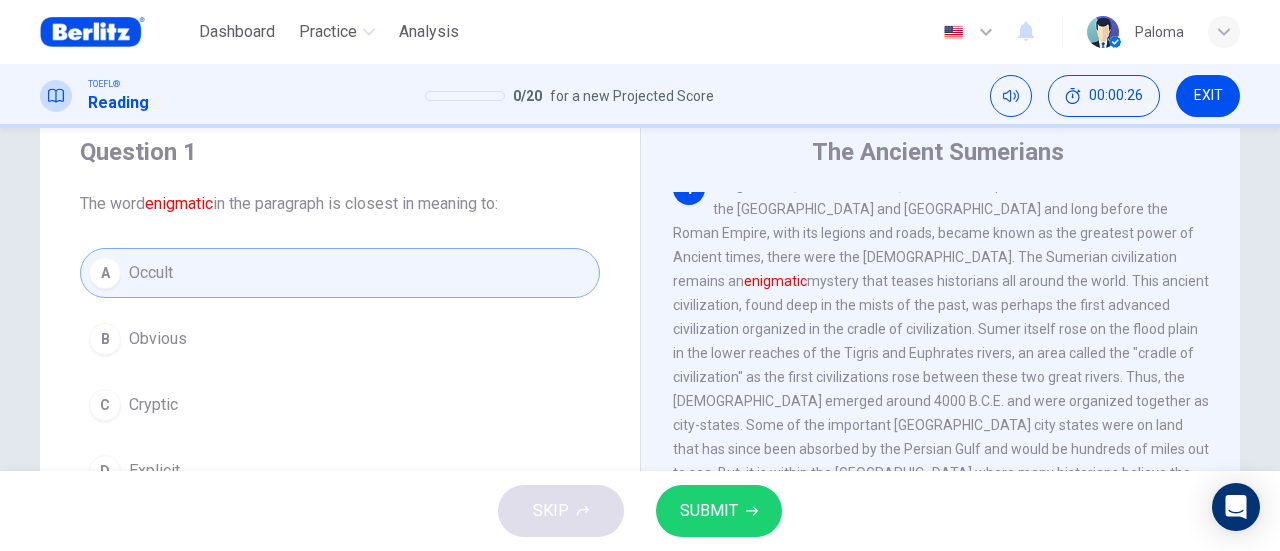 scroll, scrollTop: 22, scrollLeft: 0, axis: vertical 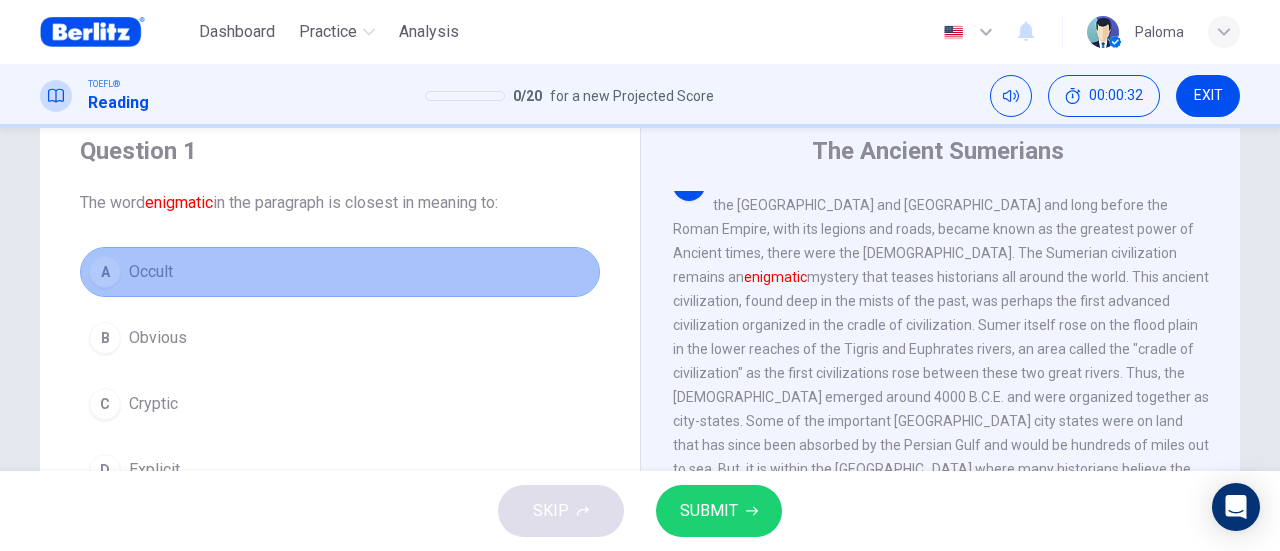 click on "A Occult" at bounding box center (340, 272) 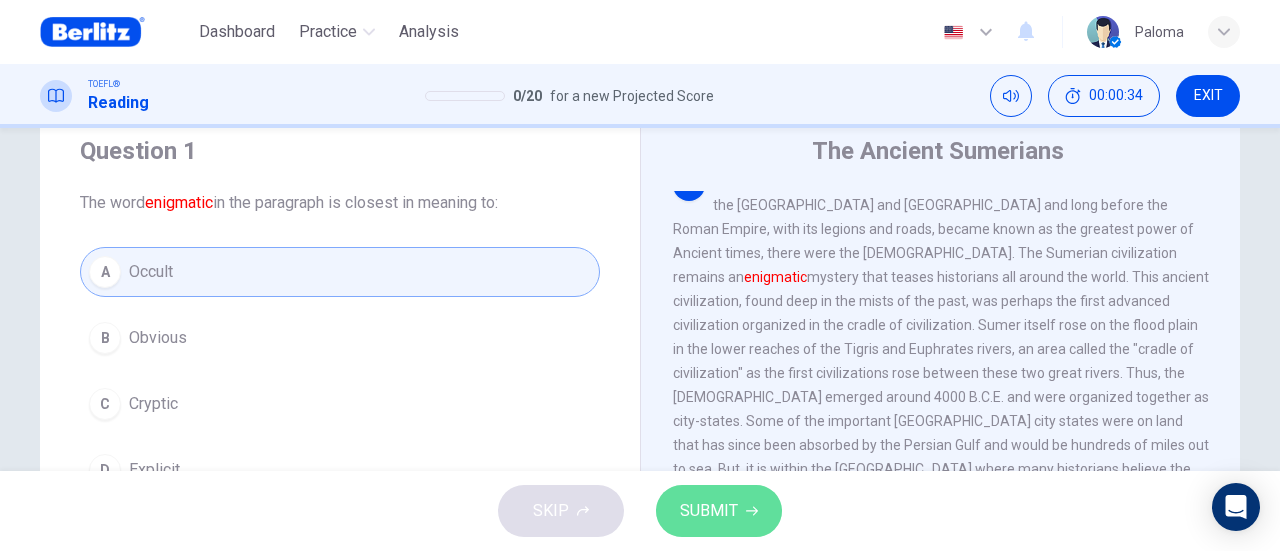 click 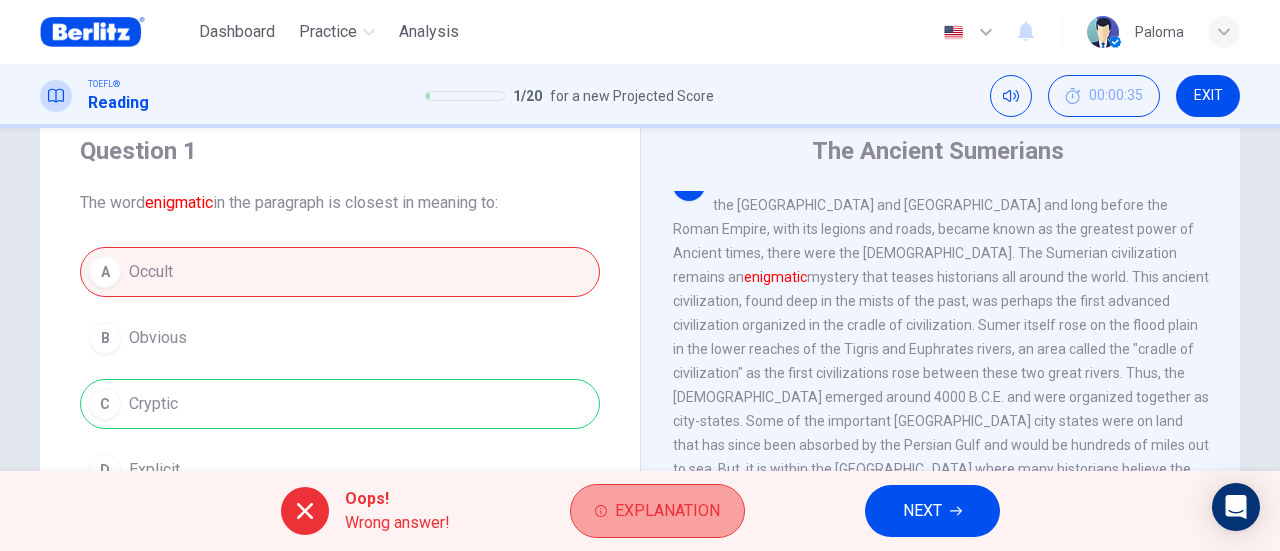 click on "Explanation" at bounding box center [667, 511] 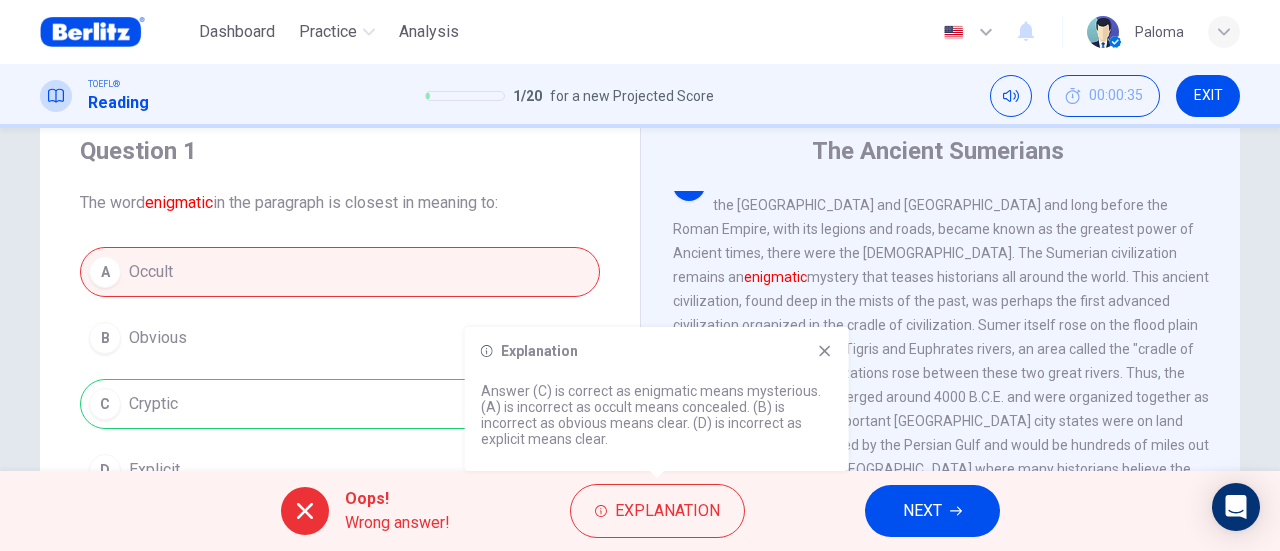 click 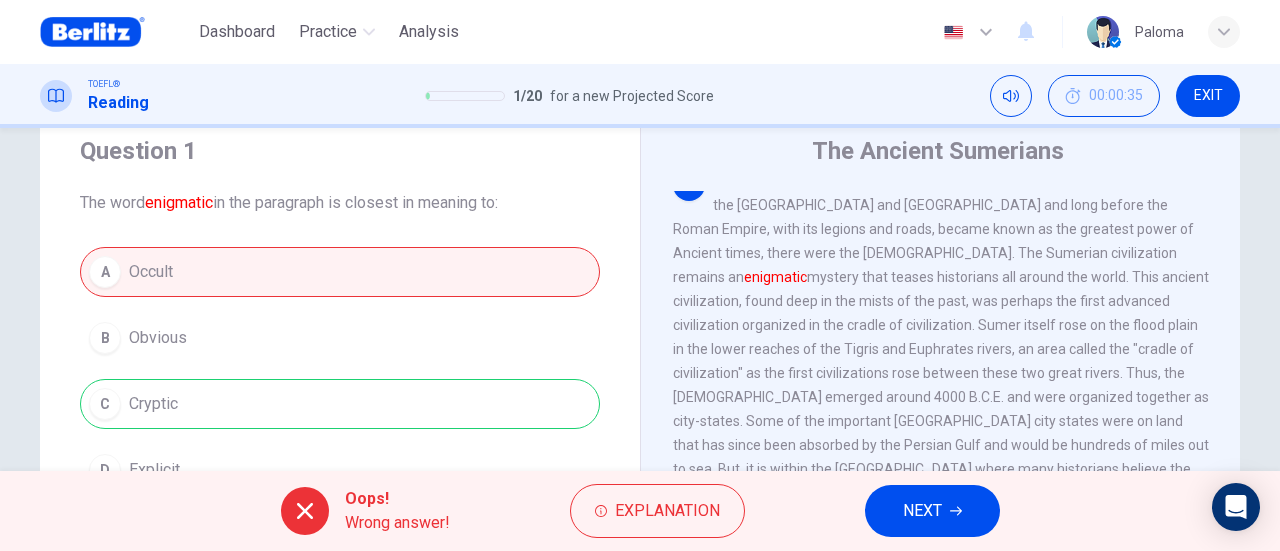 click on "NEXT" at bounding box center [922, 511] 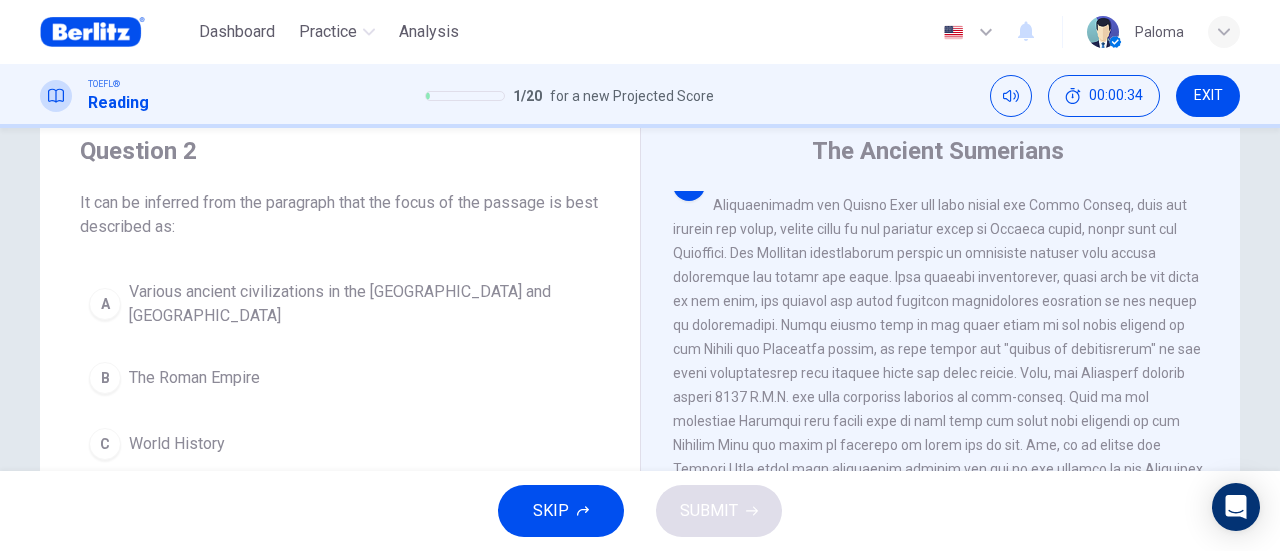 scroll, scrollTop: 0, scrollLeft: 0, axis: both 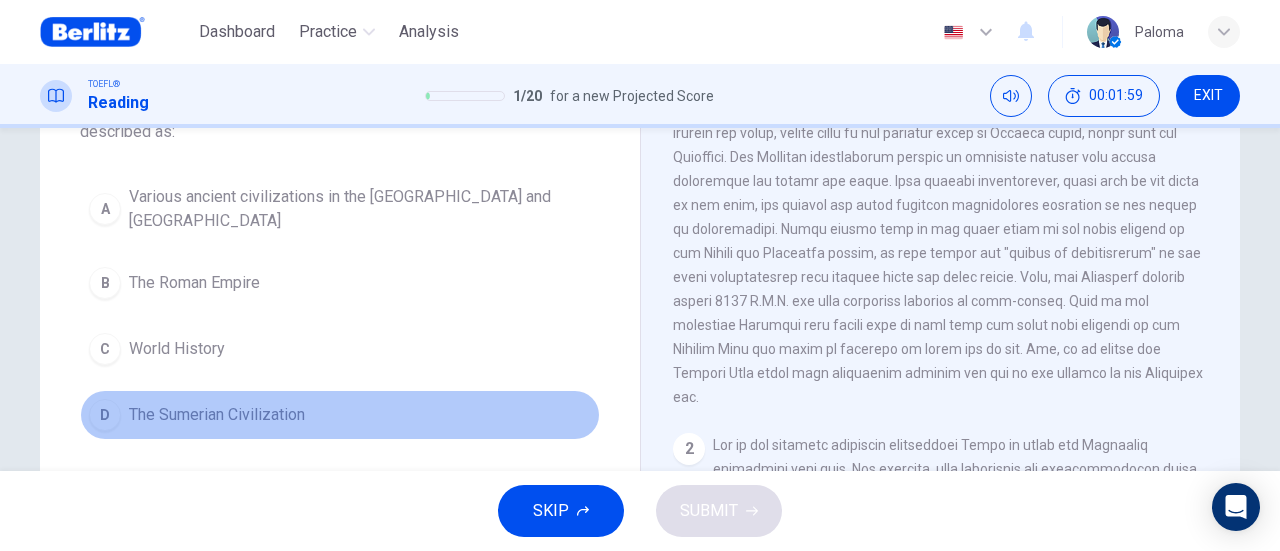 click on "D The Sumerian Civilization" at bounding box center [340, 415] 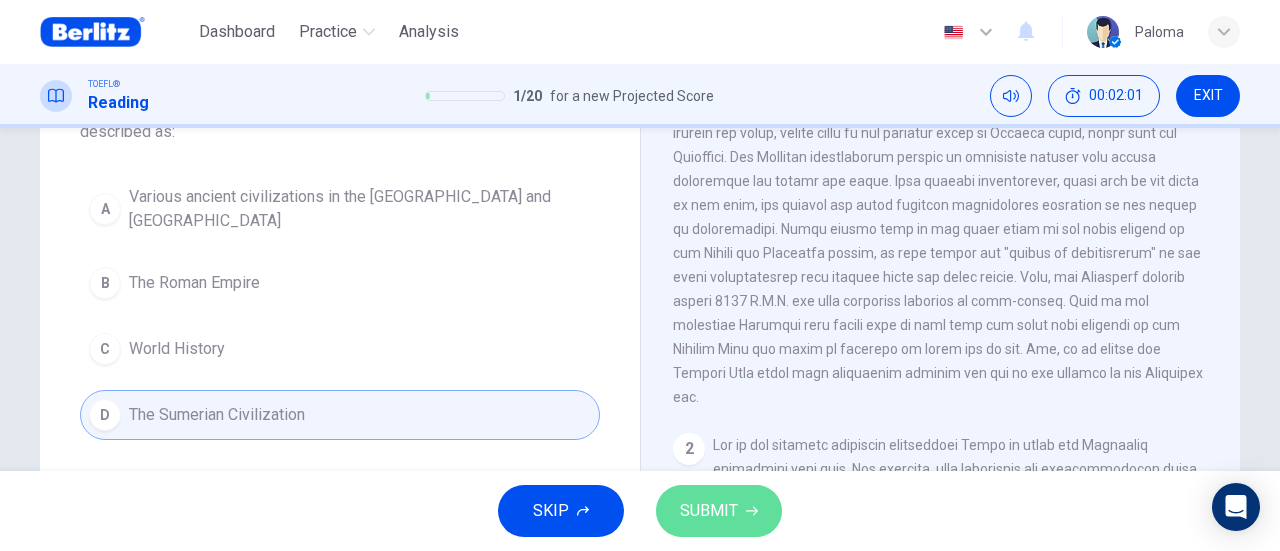 click on "SUBMIT" at bounding box center (709, 511) 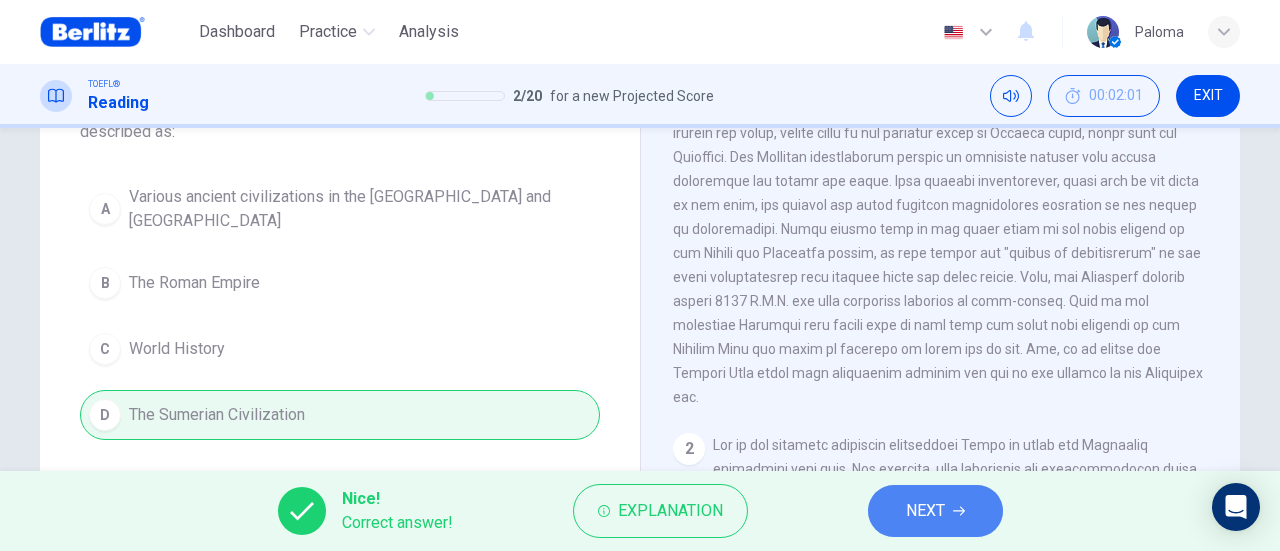click on "NEXT" at bounding box center (935, 511) 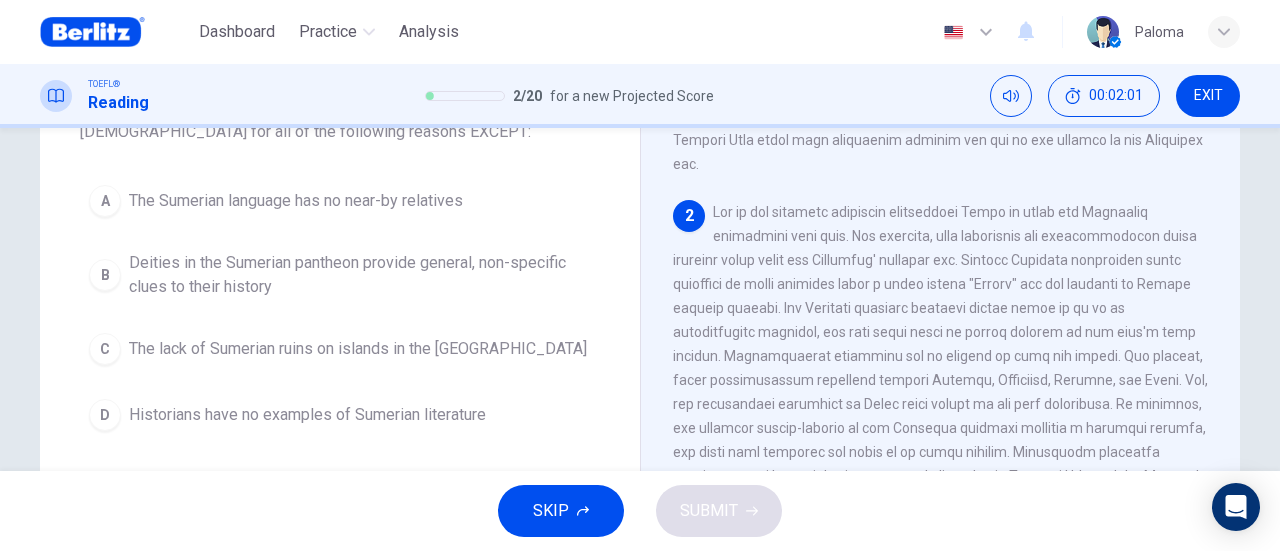 scroll, scrollTop: 340, scrollLeft: 0, axis: vertical 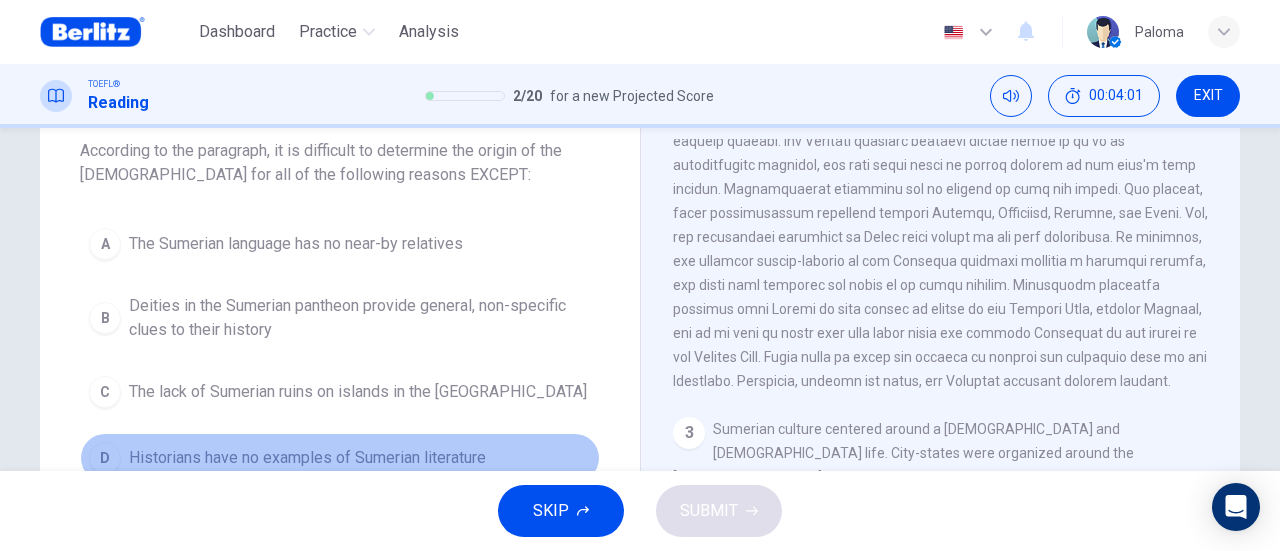 click on "Historians have no examples of Sumerian literature" at bounding box center (307, 458) 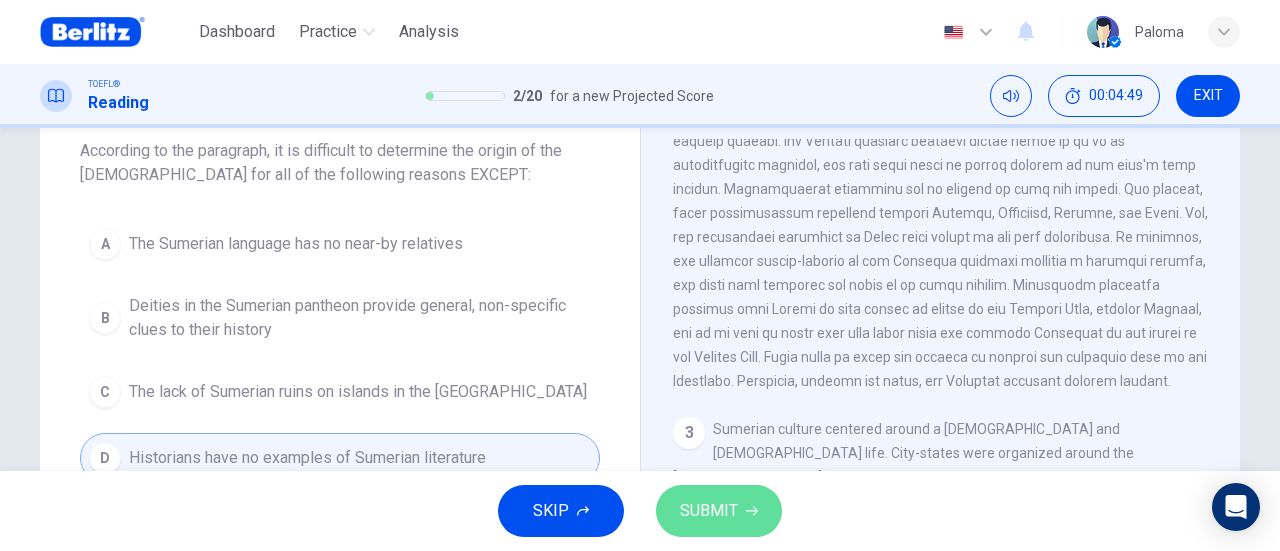 click on "SUBMIT" at bounding box center (709, 511) 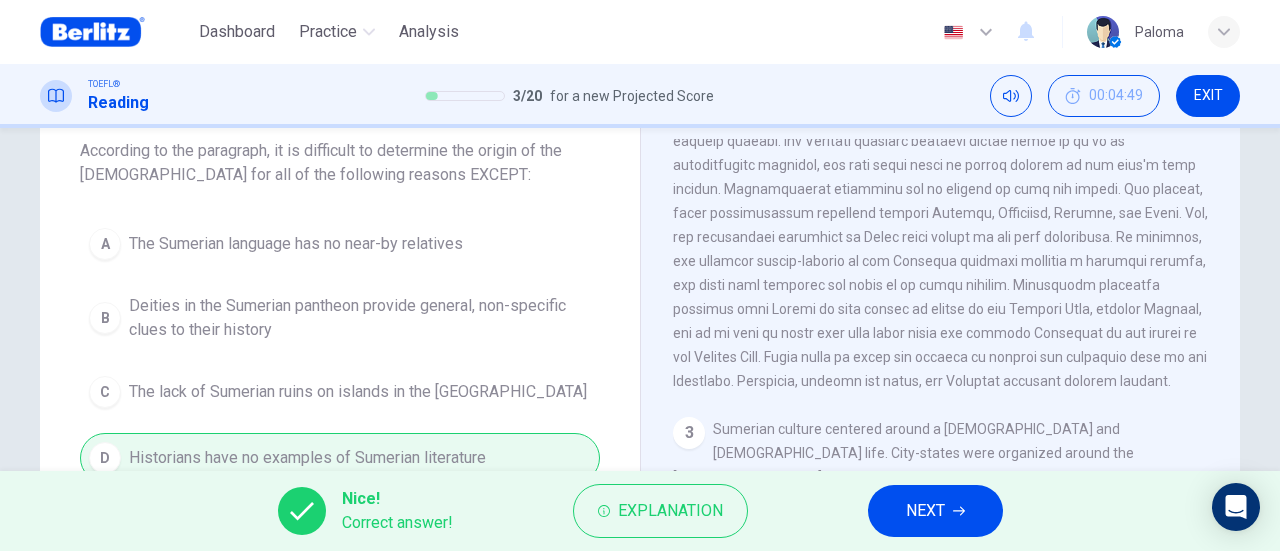 click on "Nice! Correct answer! Explanation NEXT" at bounding box center (640, 511) 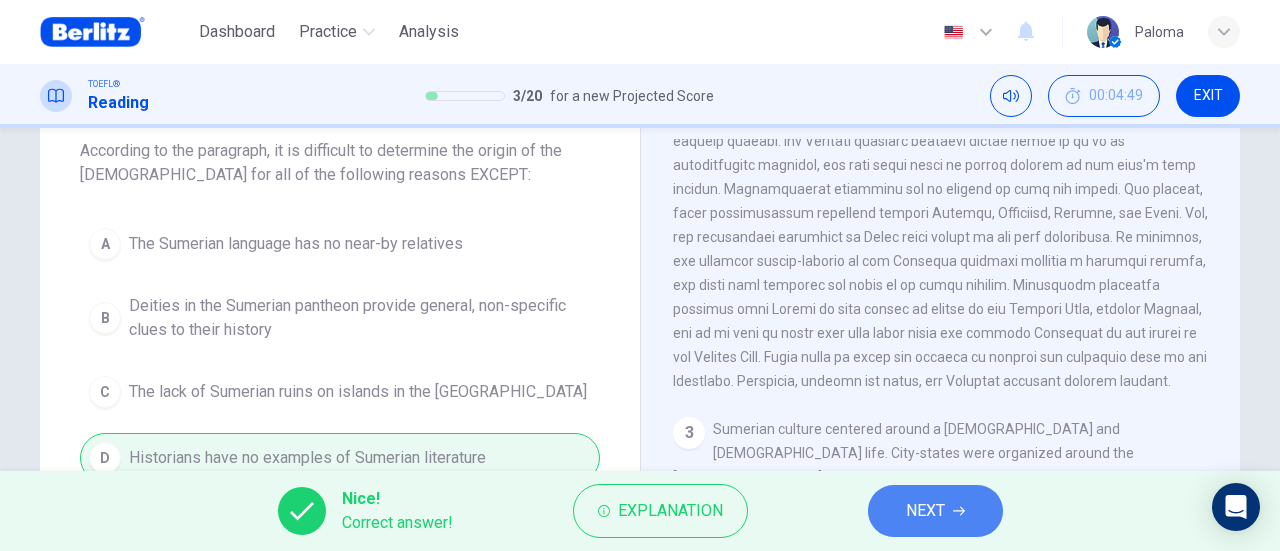 click on "NEXT" at bounding box center [925, 511] 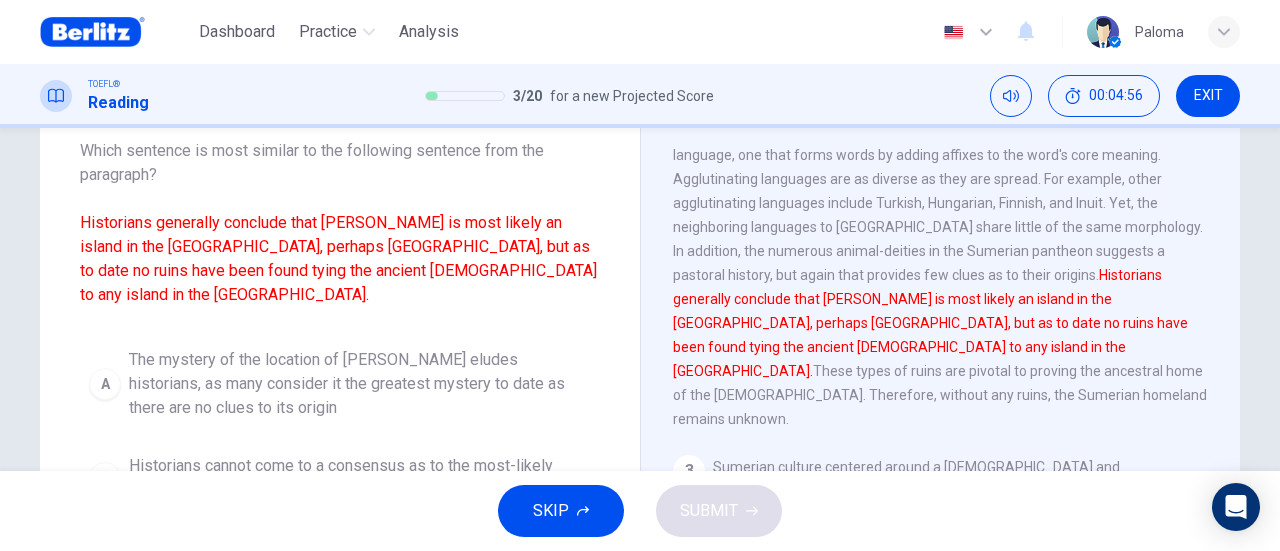 scroll, scrollTop: 512, scrollLeft: 0, axis: vertical 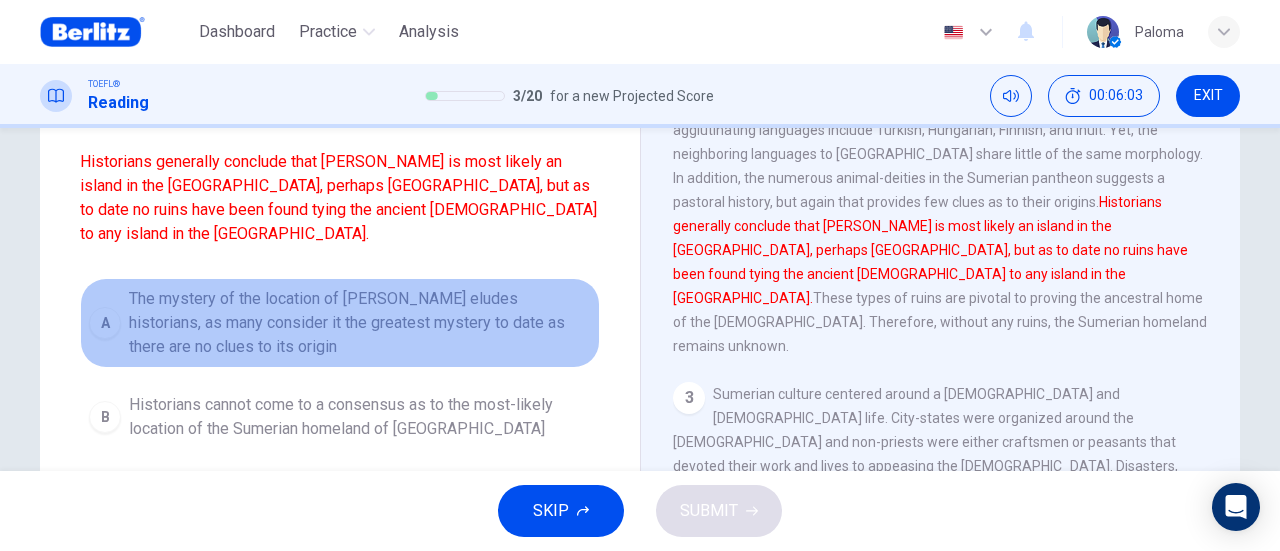 click on "The mystery of the location of [PERSON_NAME] eludes historians, as many consider it the greatest mystery to date as there are no clues to its origin" at bounding box center [360, 323] 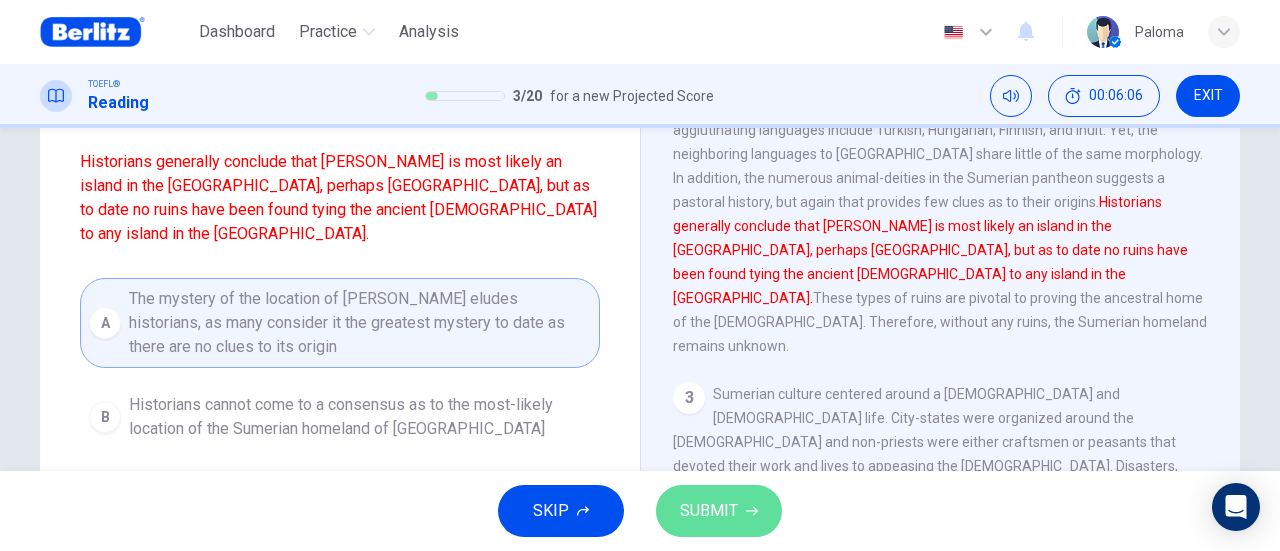 click on "SUBMIT" at bounding box center (709, 511) 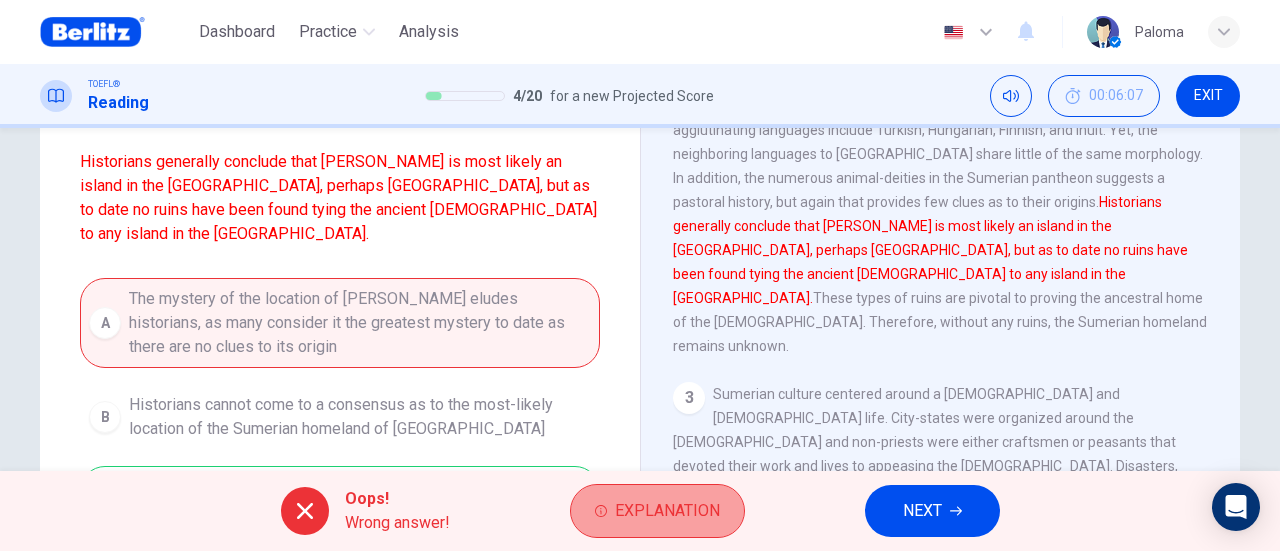 click on "Explanation" at bounding box center (667, 511) 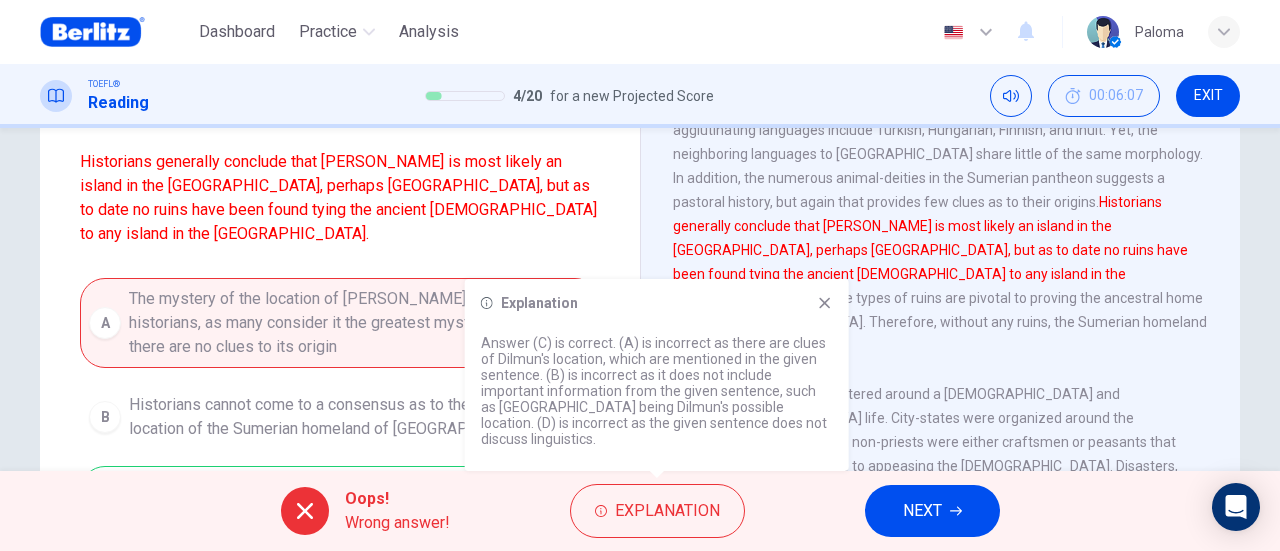 click on "Question 4 Which sentence is most similar to the following sentence from the paragraph?
Historians generally conclude that [PERSON_NAME] is most likely an island in the [GEOGRAPHIC_DATA], perhaps [GEOGRAPHIC_DATA], but as to date no ruins have been found tying the ancient [DEMOGRAPHIC_DATA] to any island in the [GEOGRAPHIC_DATA]. A The mystery of the location of Dilmun eludes historians, as many consider it the greatest mystery to date as there are no clues to its origin B Historians cannot come to a consensus as to the most-likely location of the Sumerian homeland of [GEOGRAPHIC_DATA] C Bahrain seems the most viable location for Dilmun historians believe, but there is still a lack of physical evidence to support this conclusion D Linguistic evidence disputes the meaning of the world "Dilmun" leading historians to fiercely debate the Sumerian homeland" at bounding box center [340, 330] 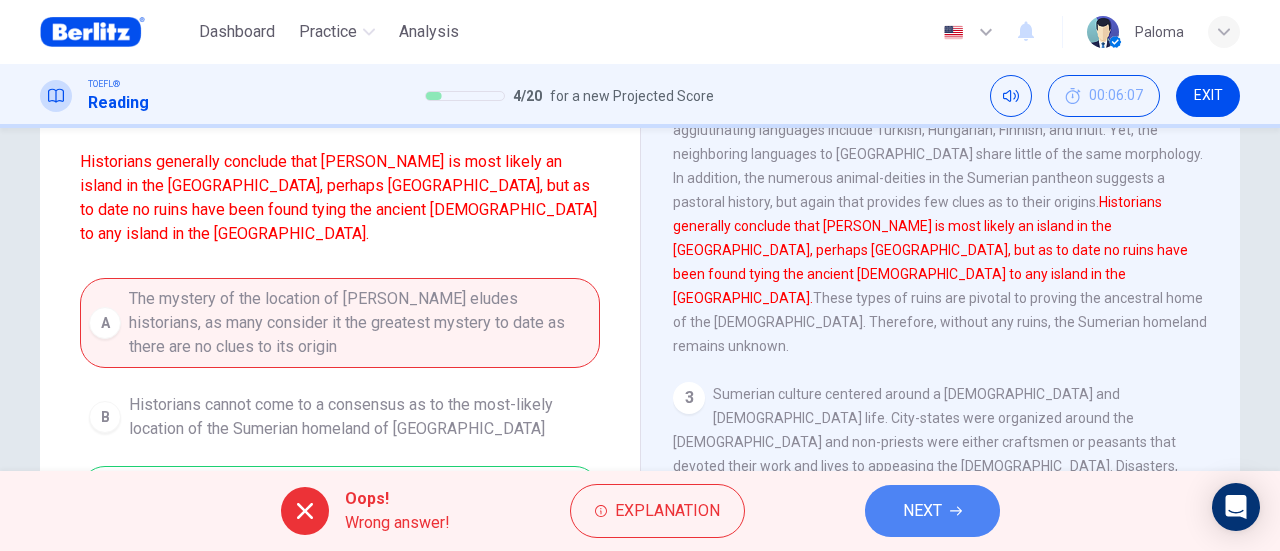 click on "NEXT" at bounding box center (932, 511) 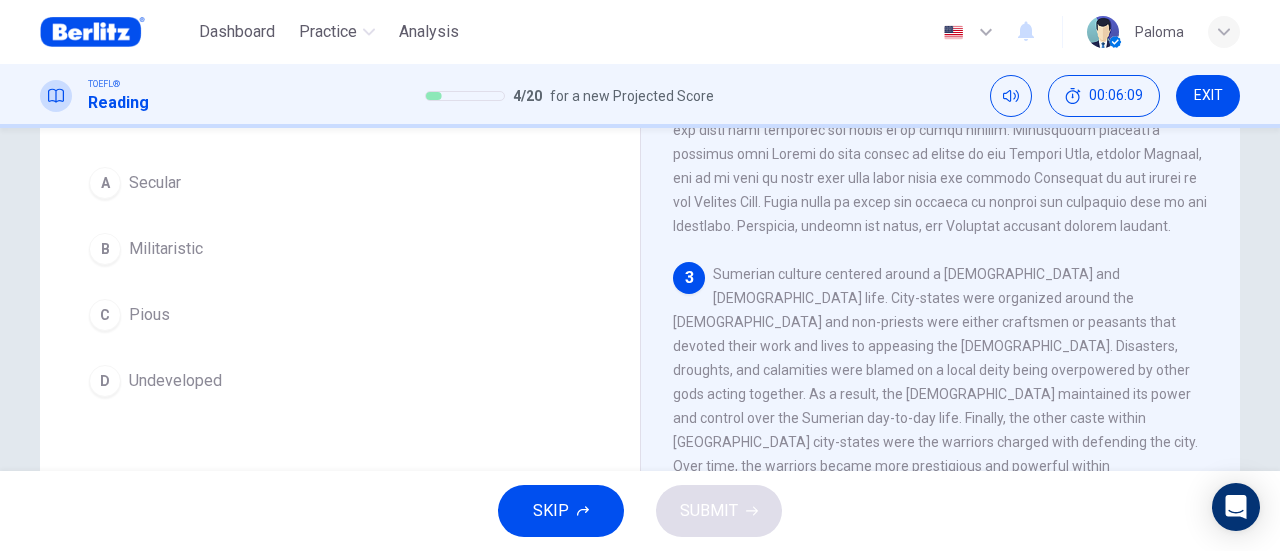 scroll, scrollTop: 558, scrollLeft: 0, axis: vertical 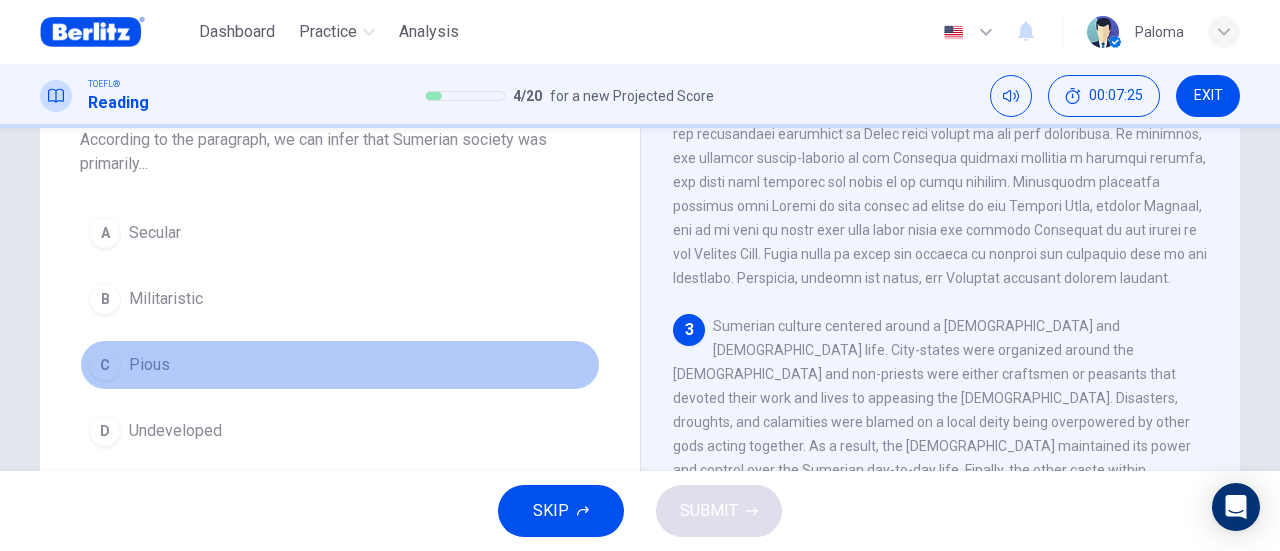 click on "C Pious" at bounding box center [340, 365] 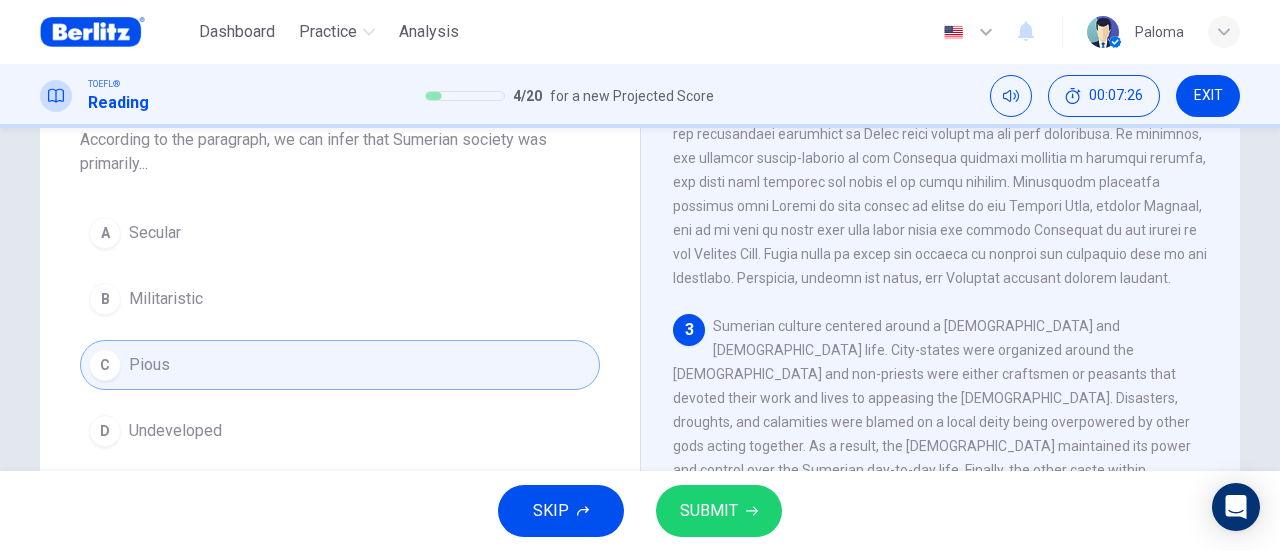 click on "SUBMIT" at bounding box center [719, 511] 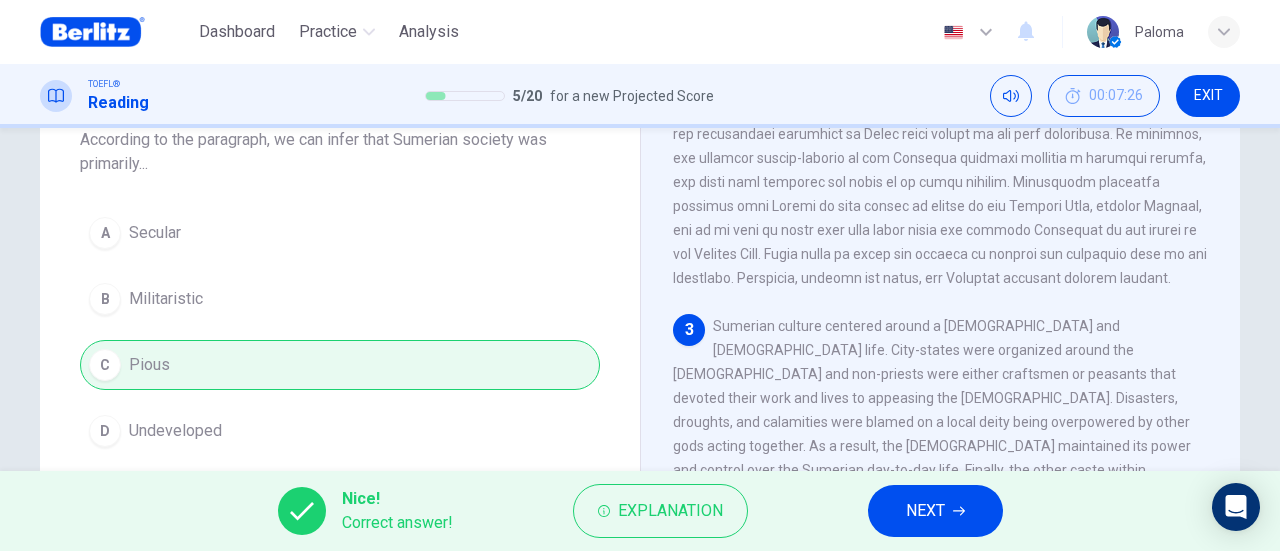click on "Nice! Correct answer! Explanation NEXT" at bounding box center (640, 511) 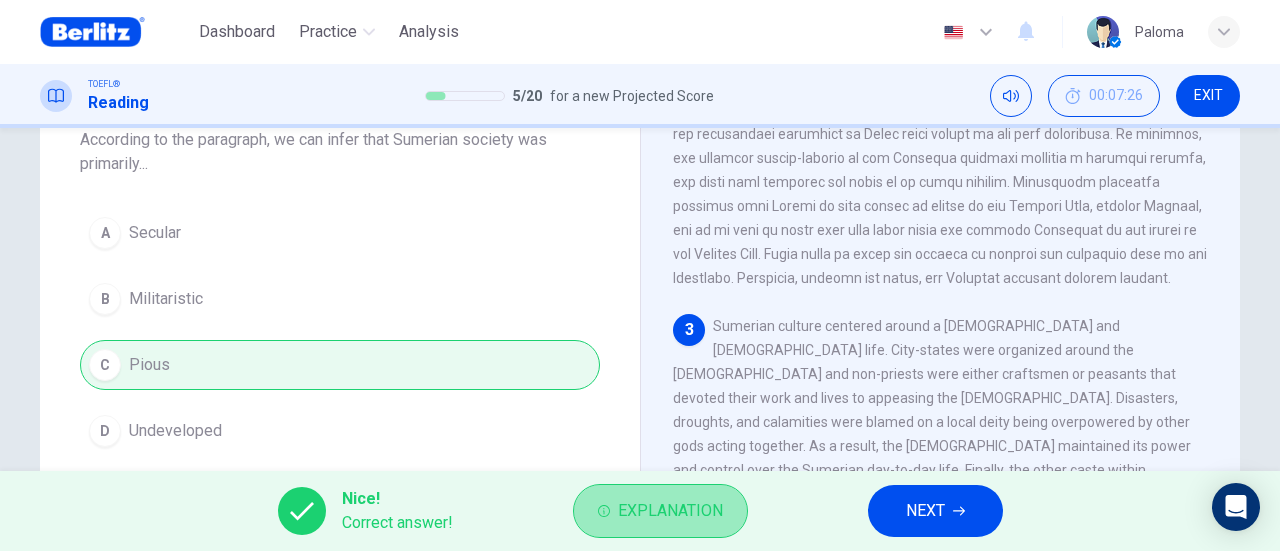 click on "Explanation" at bounding box center [670, 511] 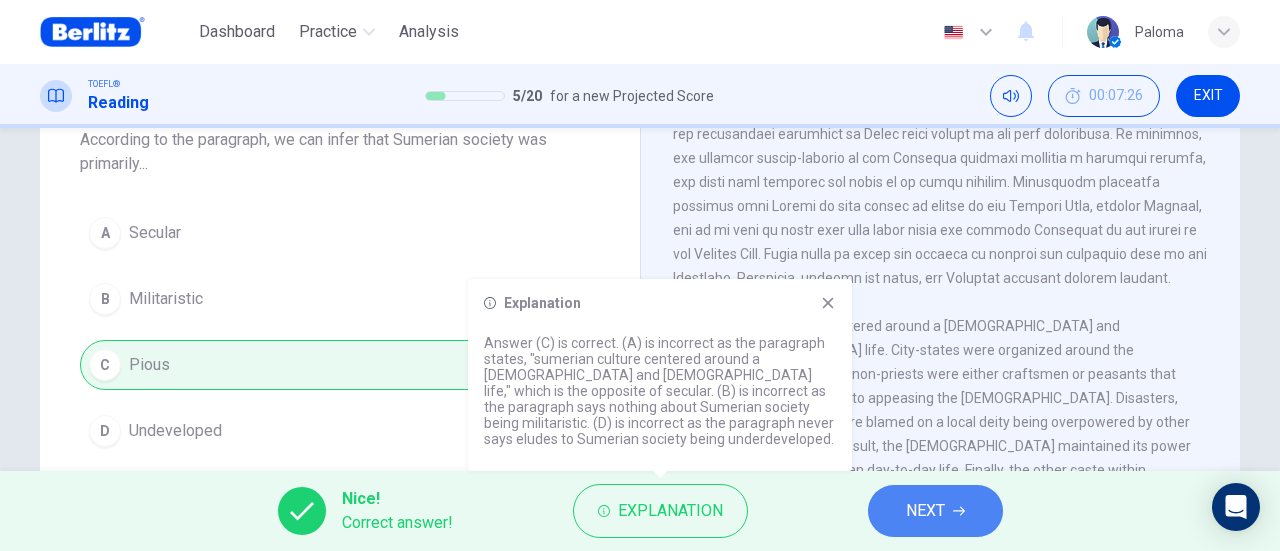click on "NEXT" at bounding box center (935, 511) 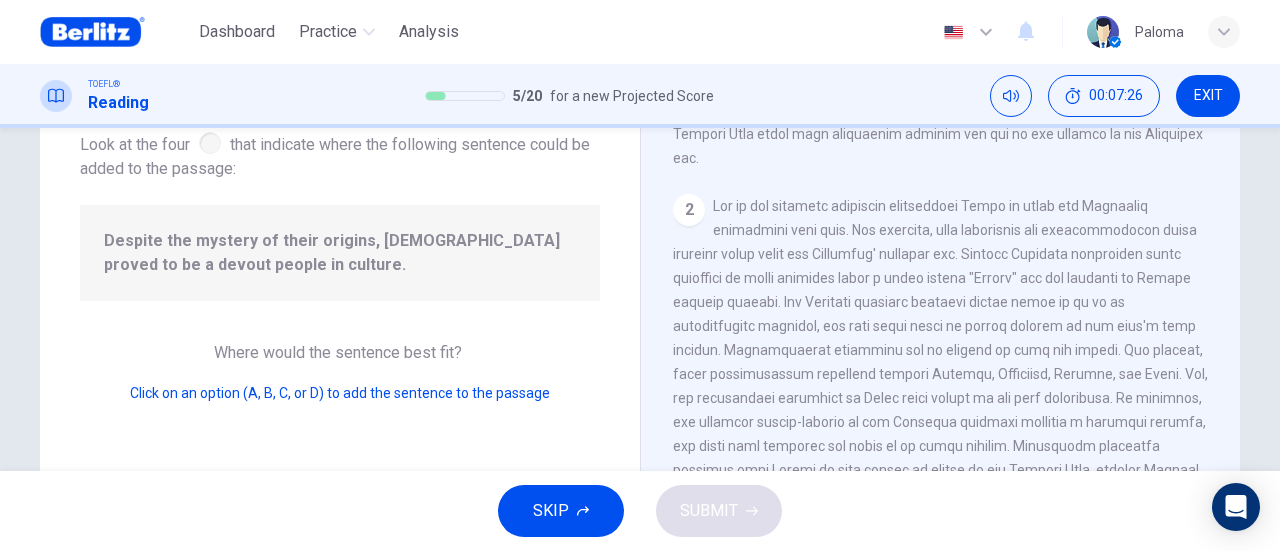 scroll, scrollTop: 532, scrollLeft: 0, axis: vertical 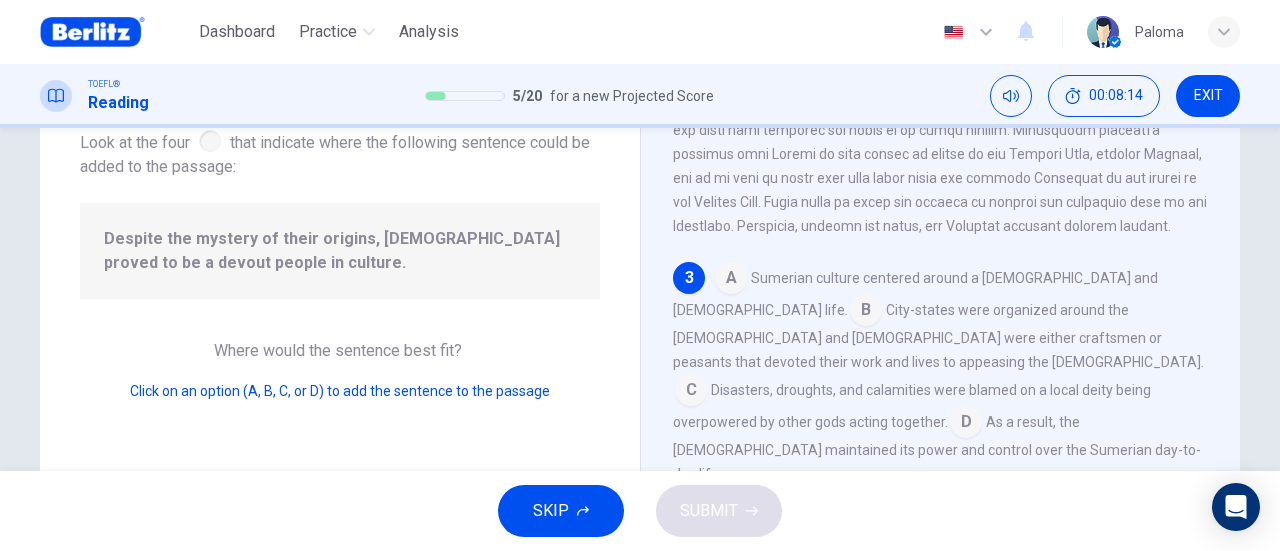 click at bounding box center (731, 280) 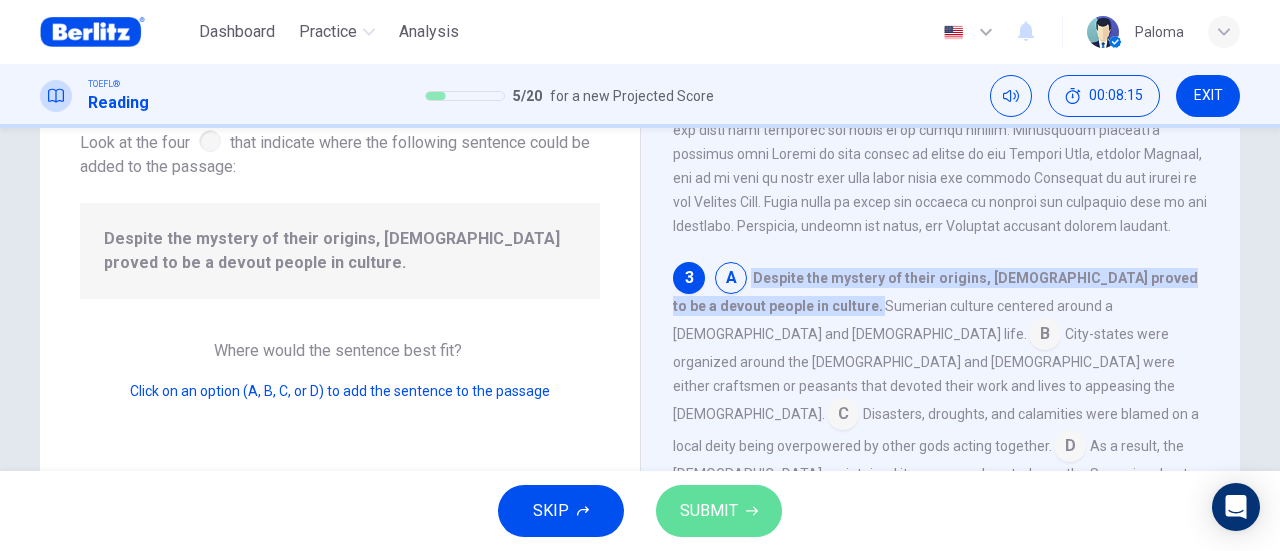 click on "SUBMIT" at bounding box center [719, 511] 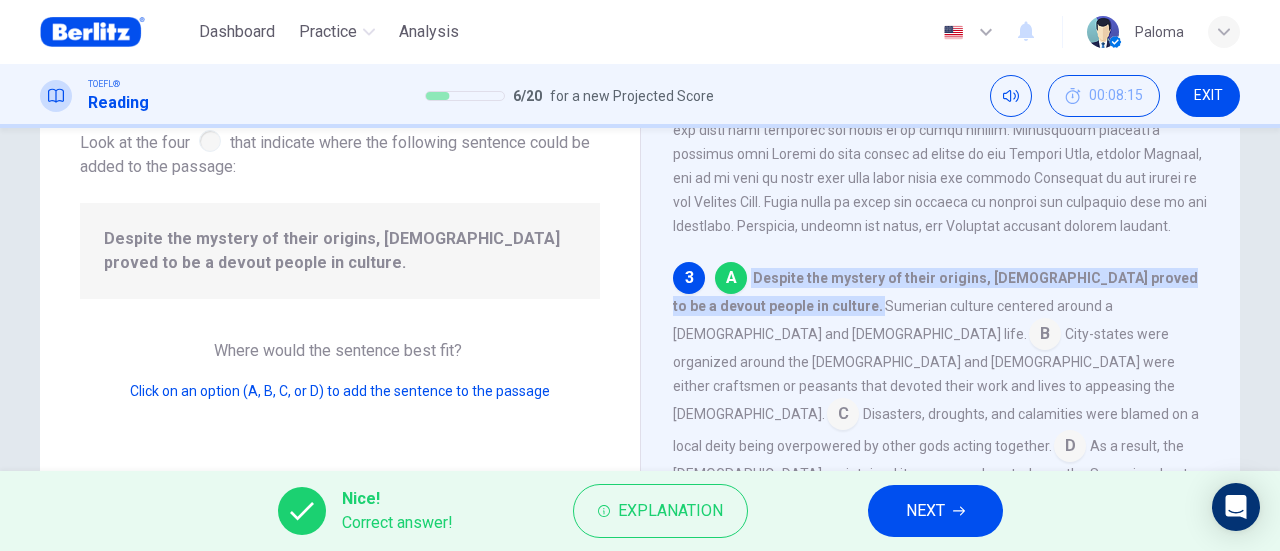 click on "NEXT" at bounding box center [925, 511] 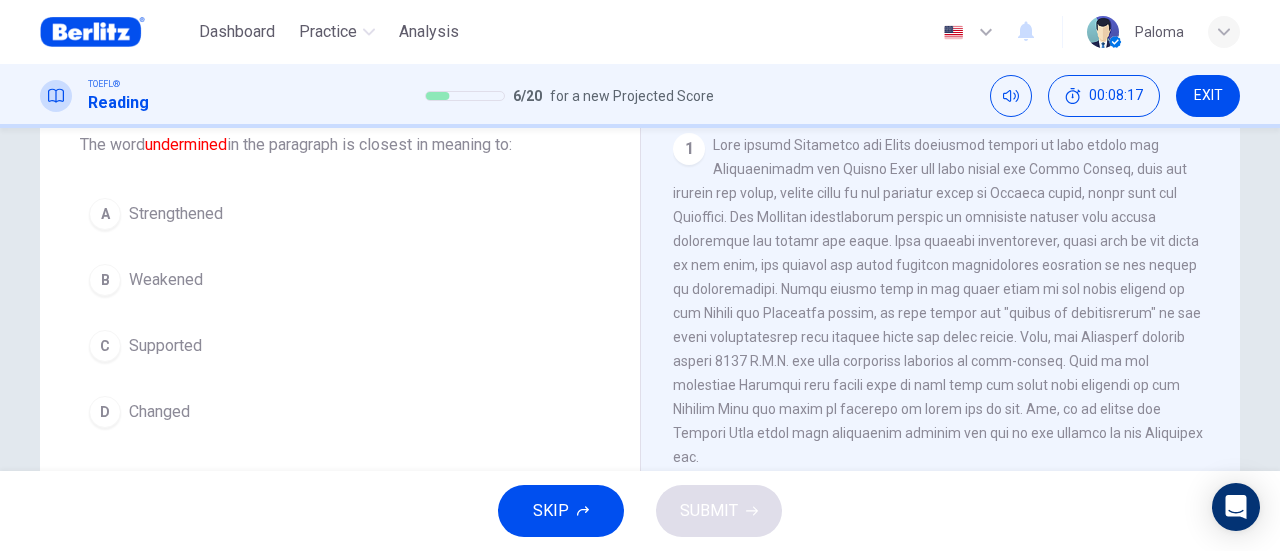 scroll, scrollTop: 125, scrollLeft: 0, axis: vertical 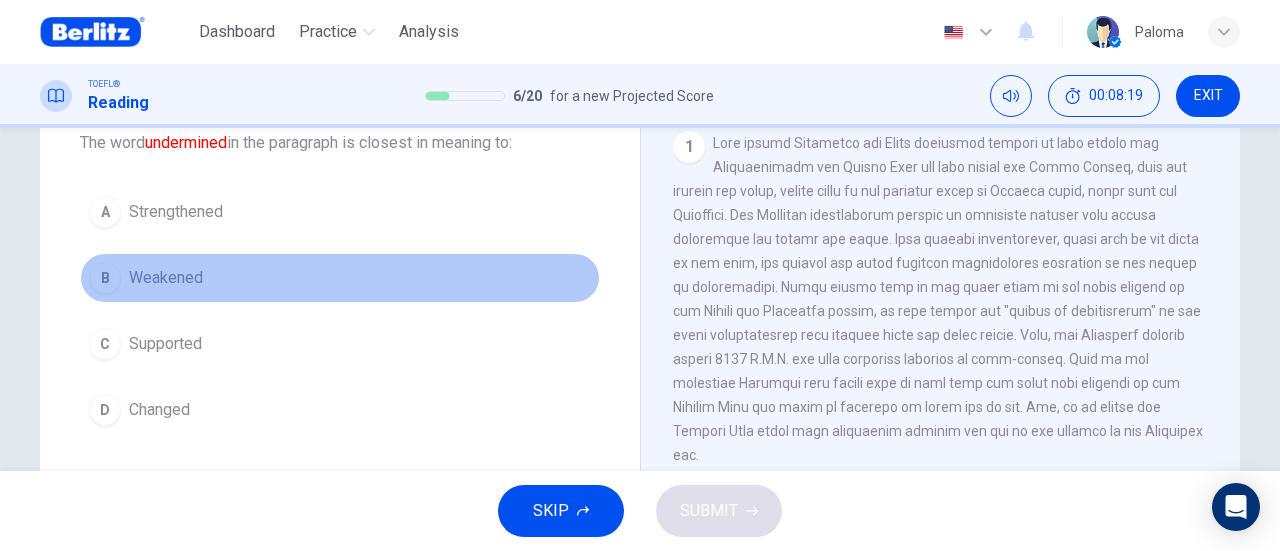 click on "B Weakened" at bounding box center [340, 278] 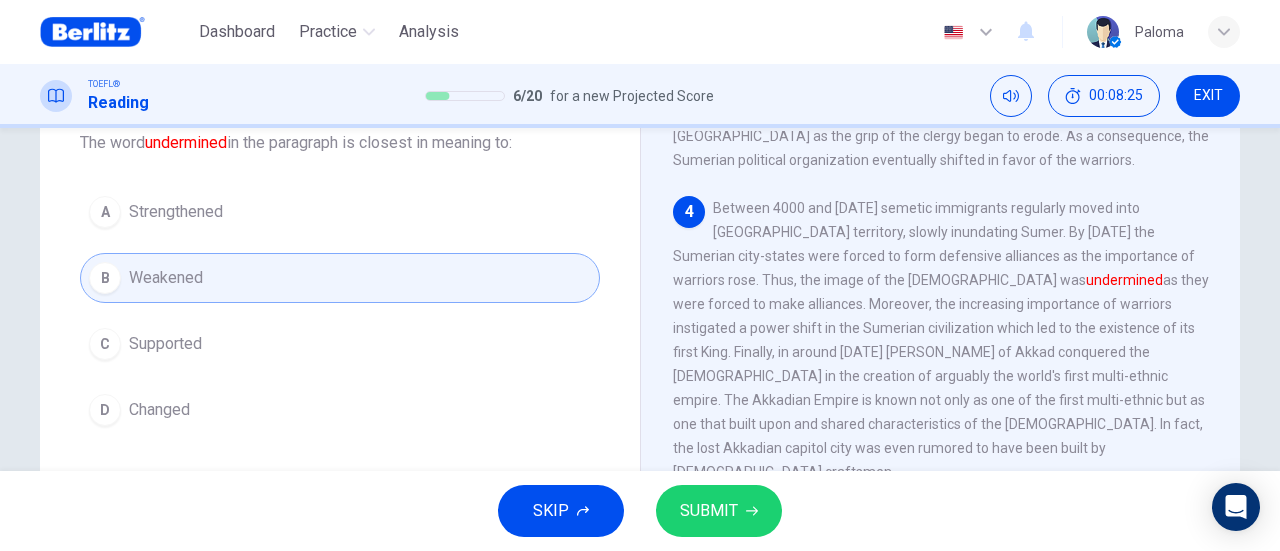 scroll, scrollTop: 975, scrollLeft: 0, axis: vertical 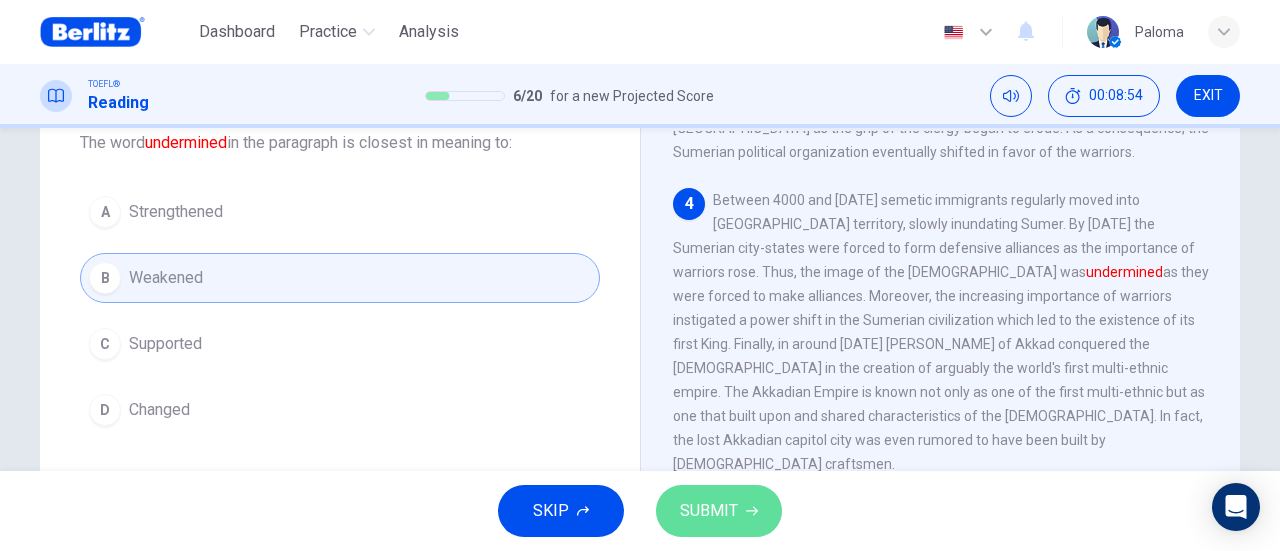 click on "SUBMIT" at bounding box center (719, 511) 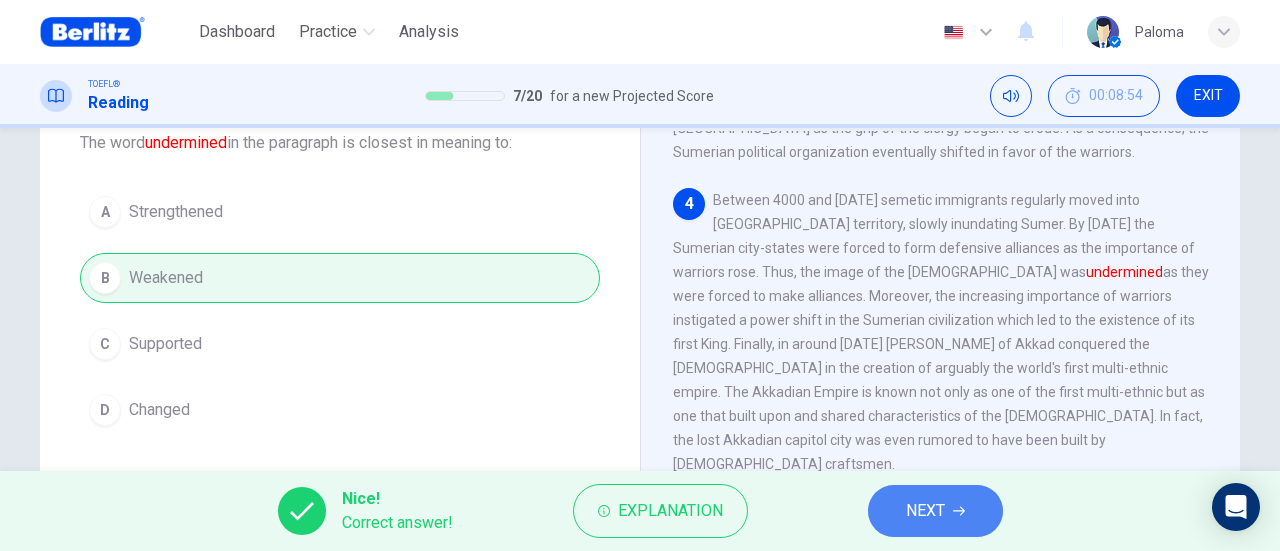 click on "NEXT" at bounding box center (935, 511) 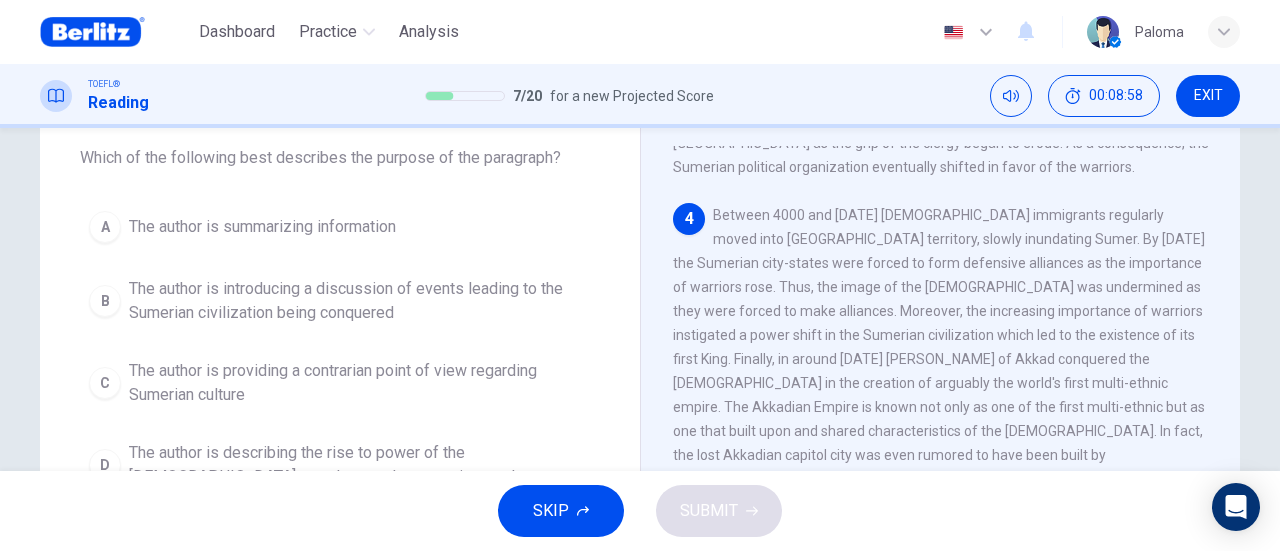 scroll, scrollTop: 117, scrollLeft: 0, axis: vertical 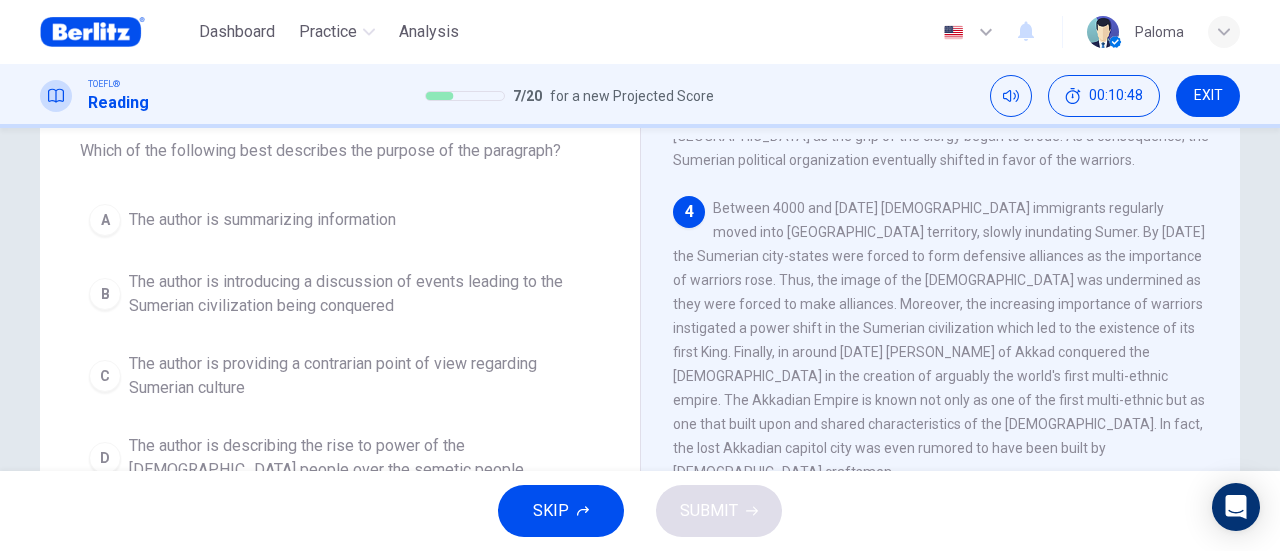 click on "A The author is summarizing information" at bounding box center [340, 220] 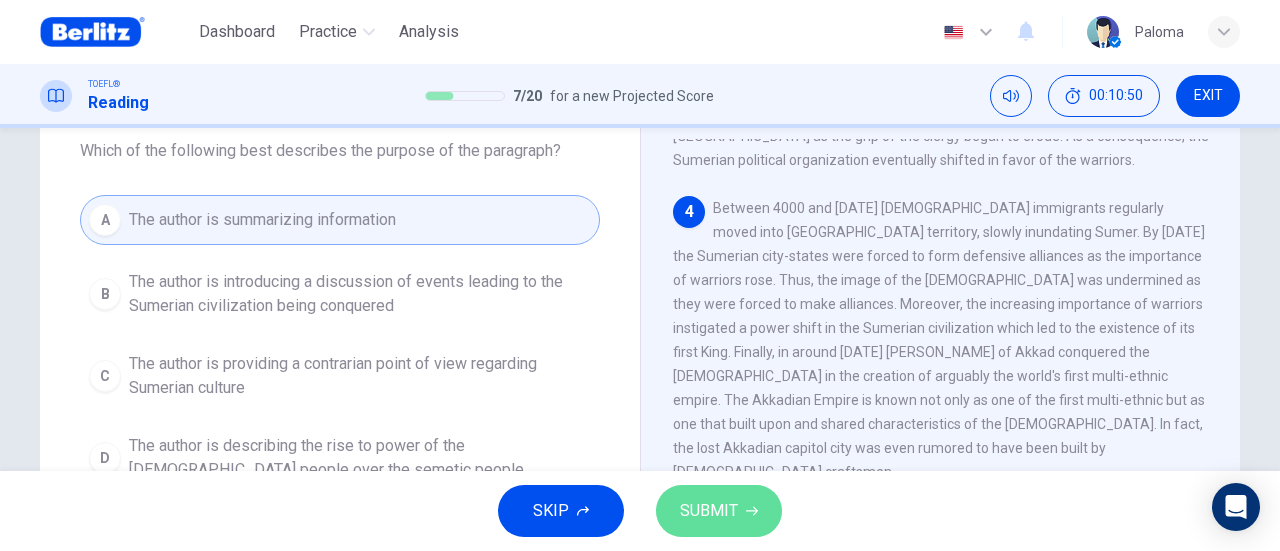 click on "SUBMIT" at bounding box center [709, 511] 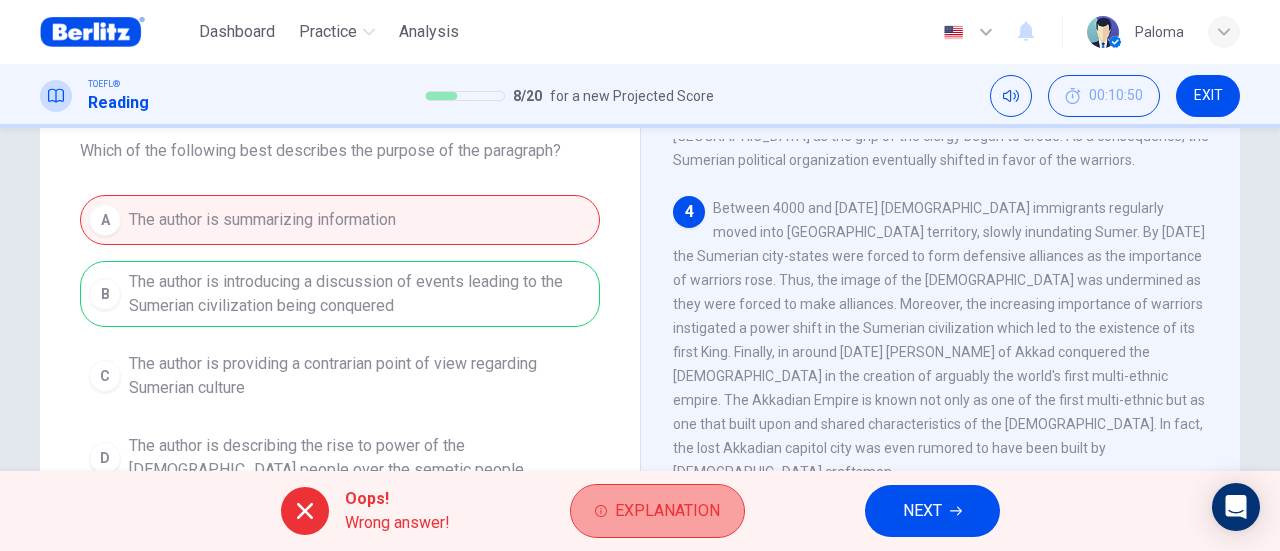 click on "Explanation" at bounding box center [667, 511] 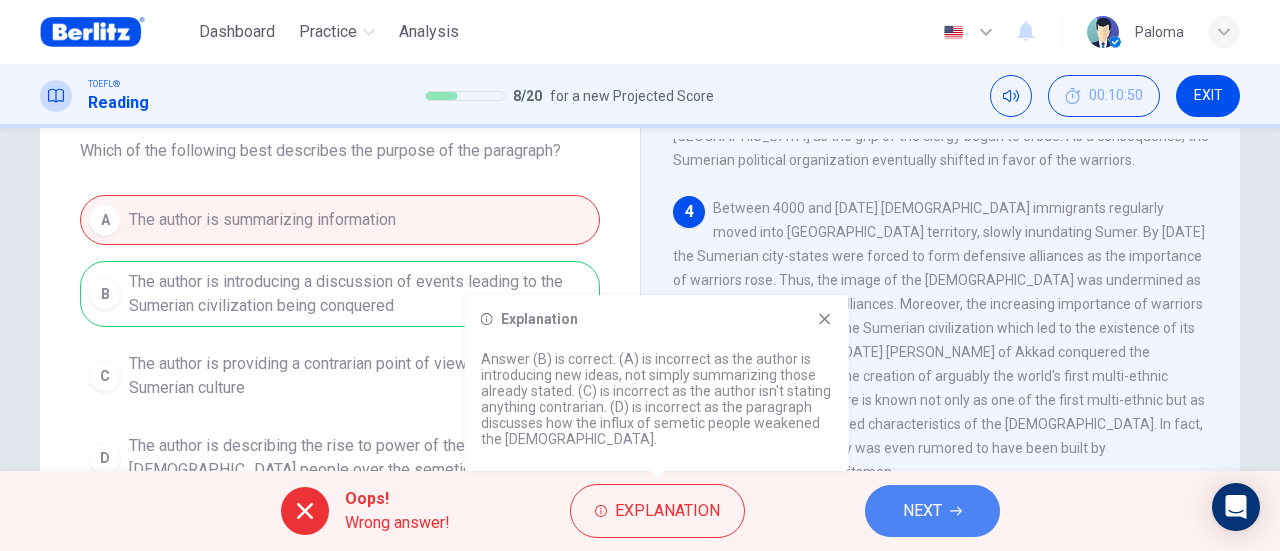 click on "NEXT" at bounding box center [932, 511] 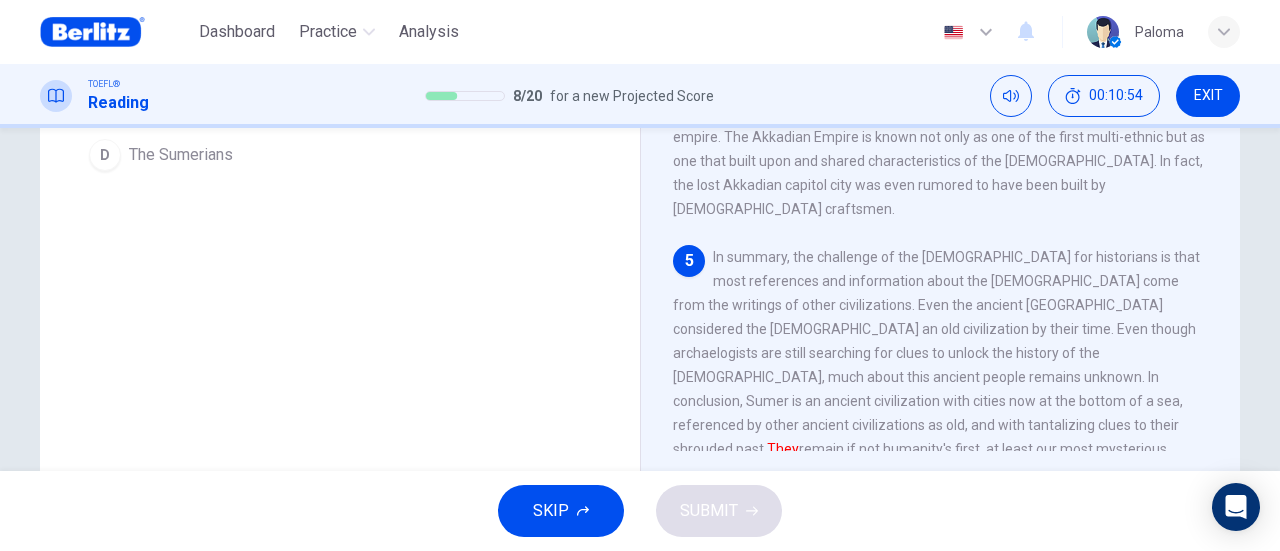 scroll, scrollTop: 381, scrollLeft: 0, axis: vertical 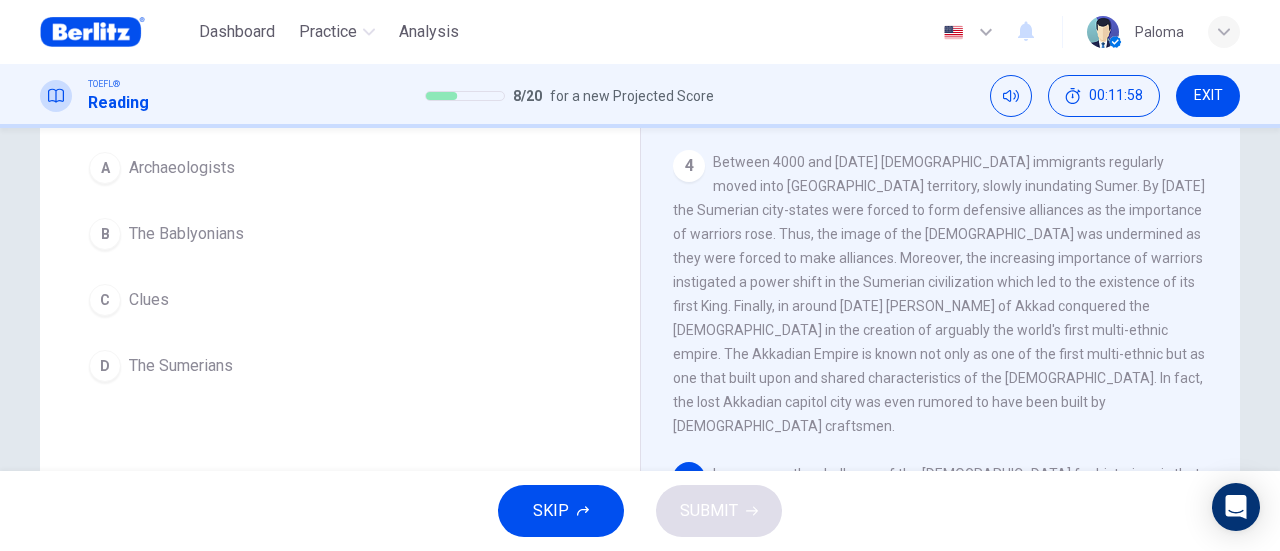 click on "The Sumerians" at bounding box center [181, 366] 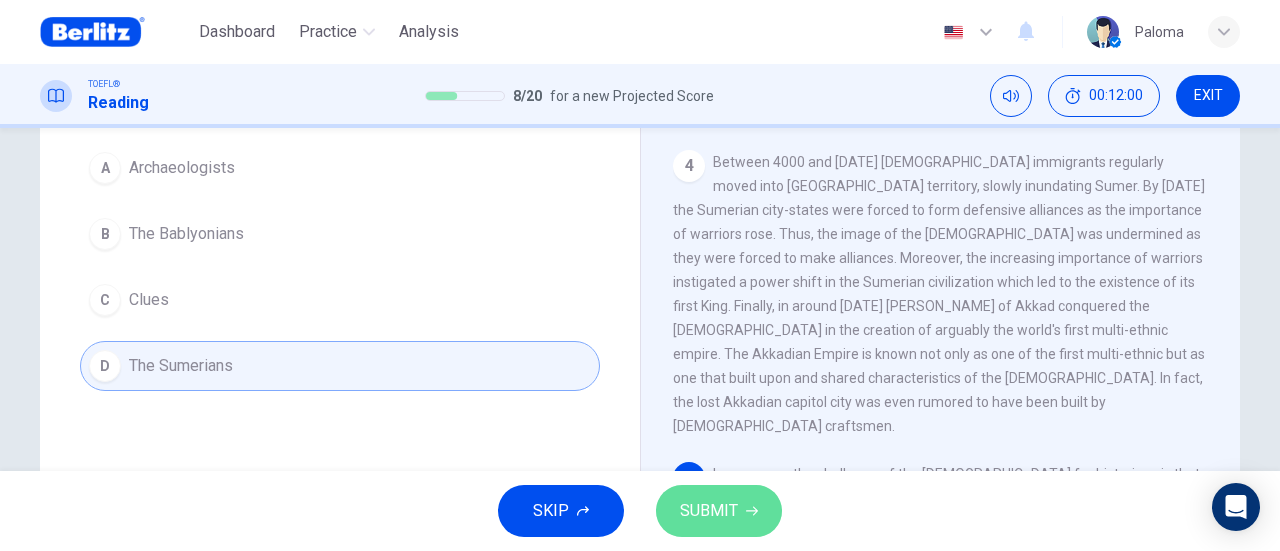click on "SUBMIT" at bounding box center (709, 511) 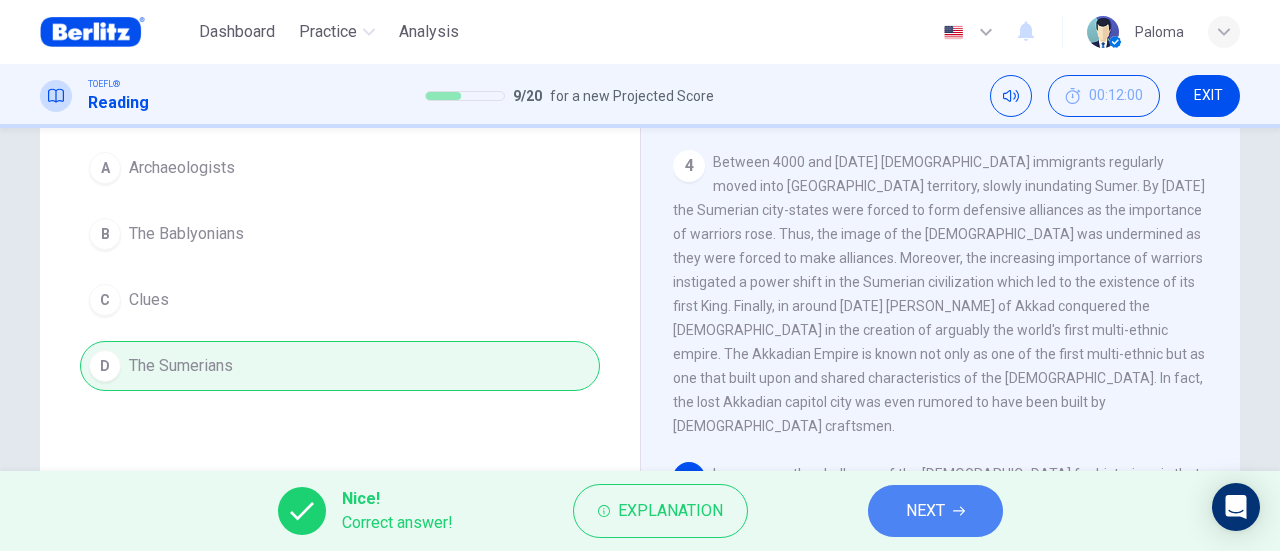 click on "NEXT" at bounding box center (925, 511) 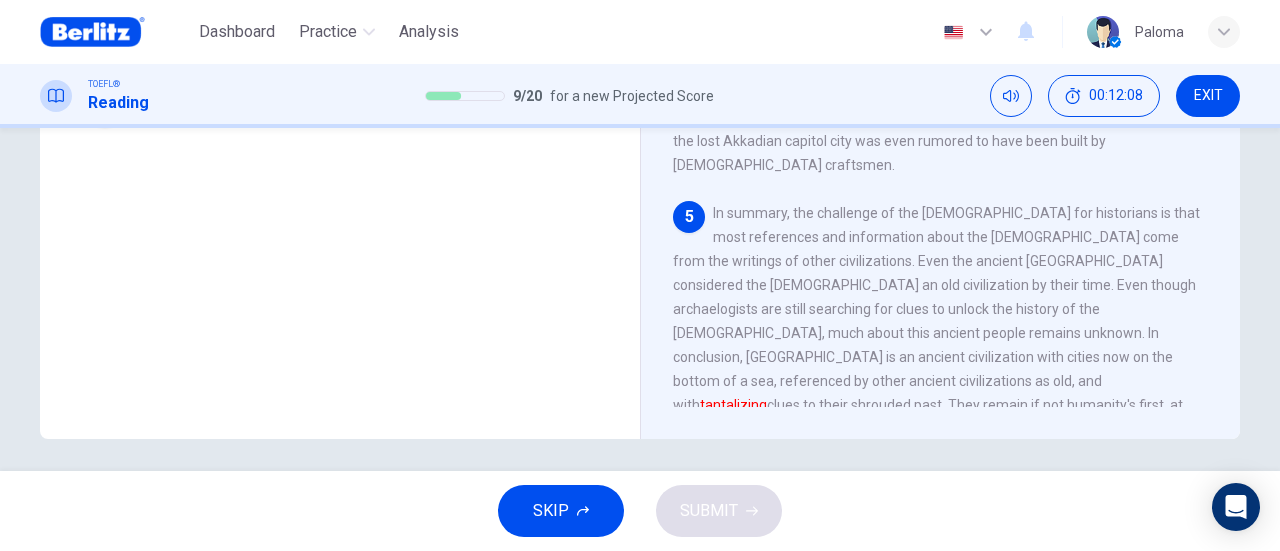 scroll, scrollTop: 432, scrollLeft: 0, axis: vertical 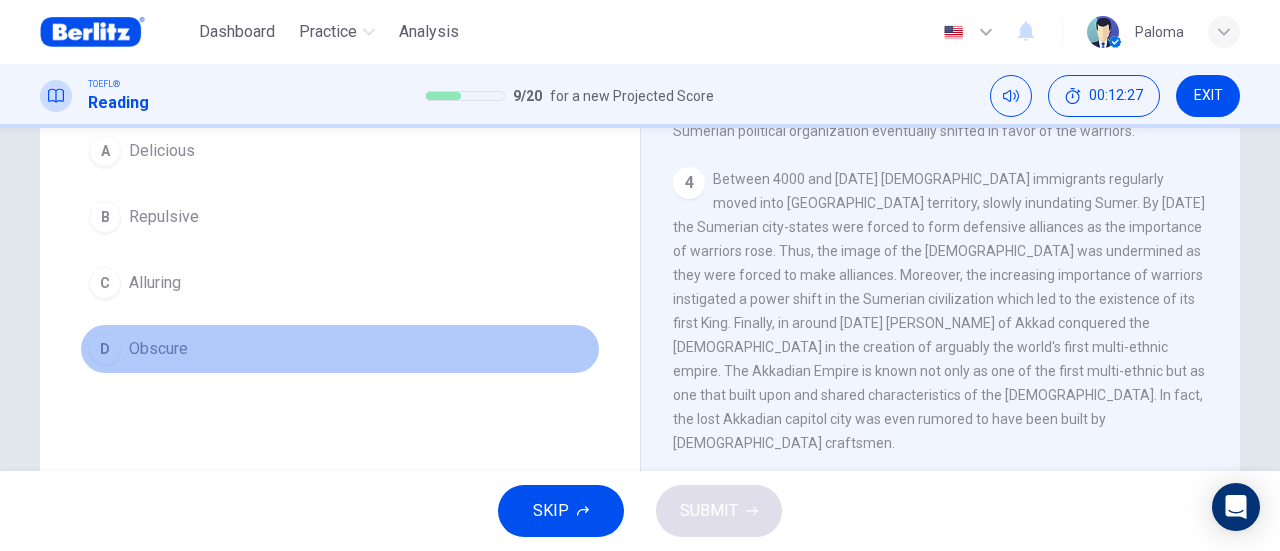 click on "Obscure" at bounding box center (158, 349) 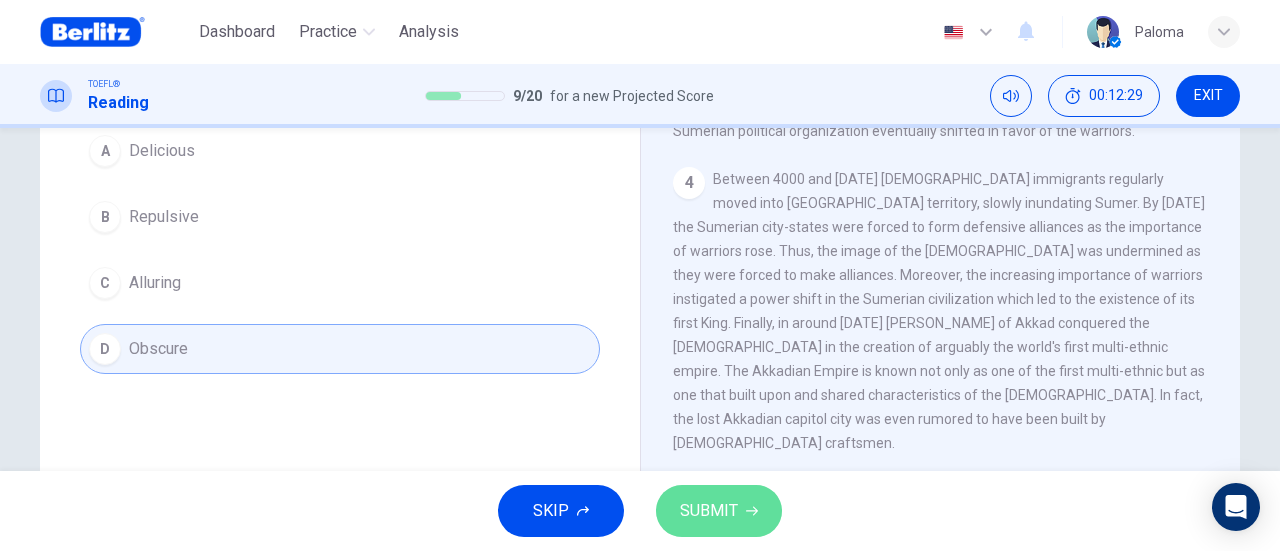 click on "SUBMIT" at bounding box center [709, 511] 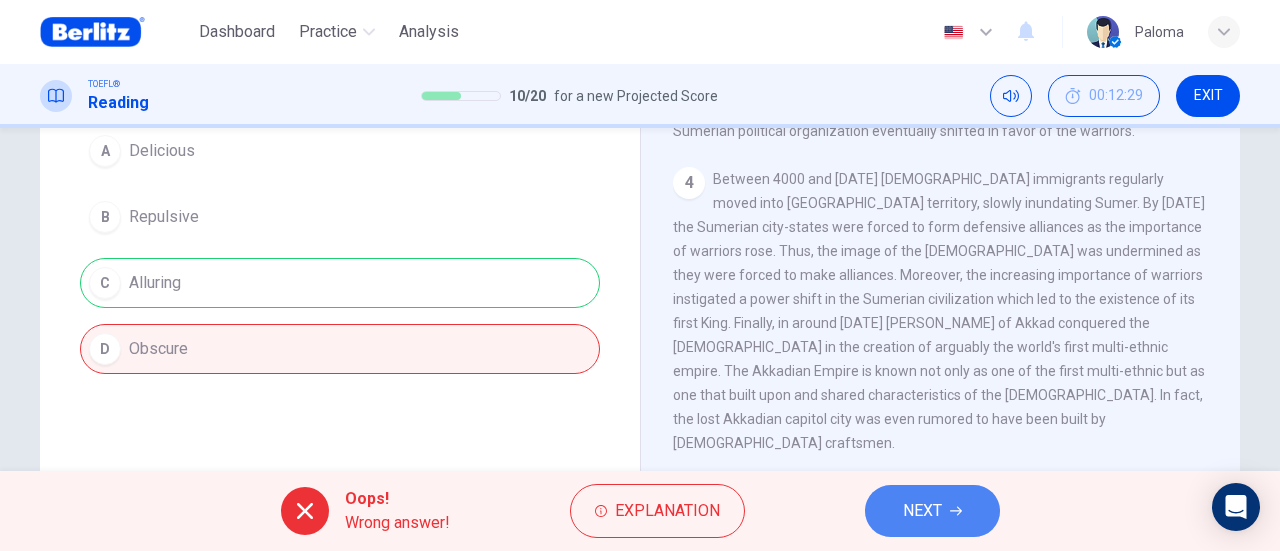 click on "NEXT" at bounding box center [932, 511] 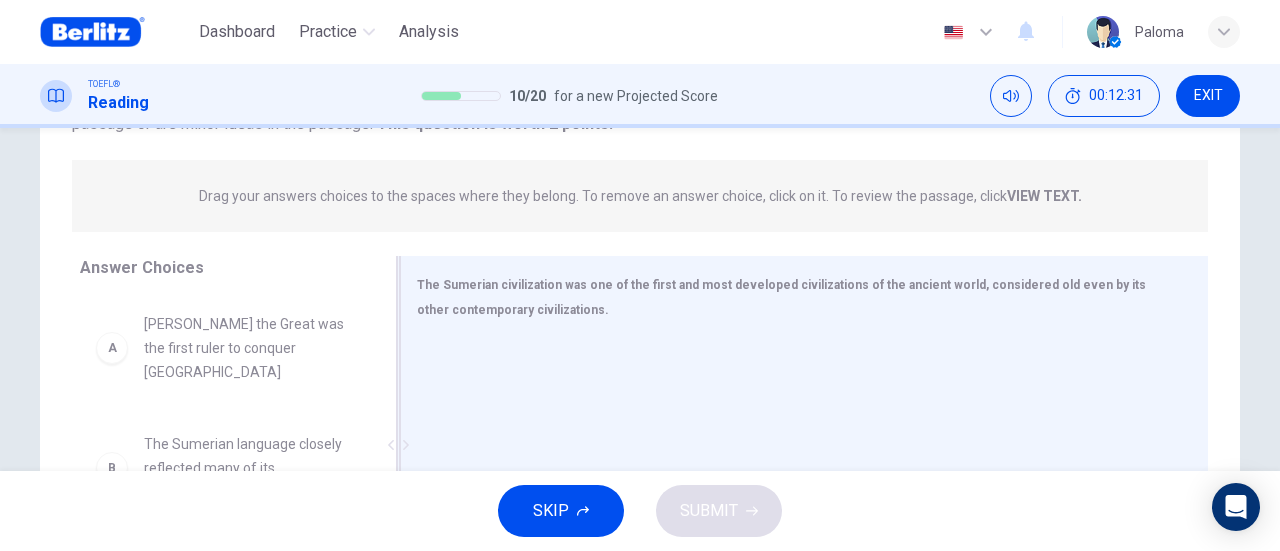 scroll, scrollTop: 224, scrollLeft: 0, axis: vertical 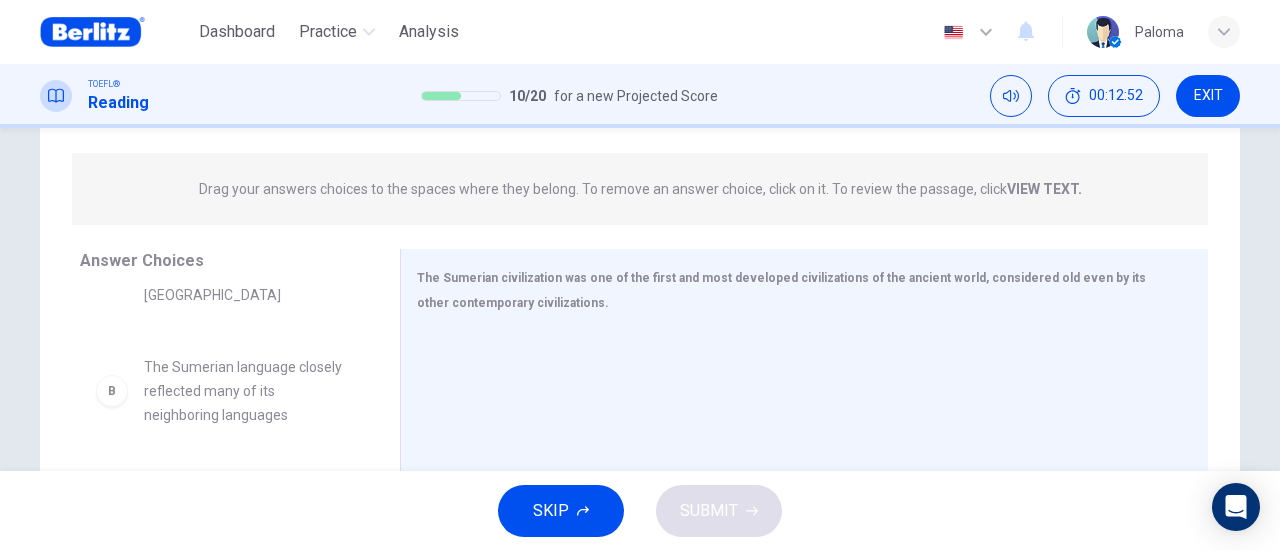 click on "The Sumerian language closely reflected many of its neighboring languages" at bounding box center [248, 391] 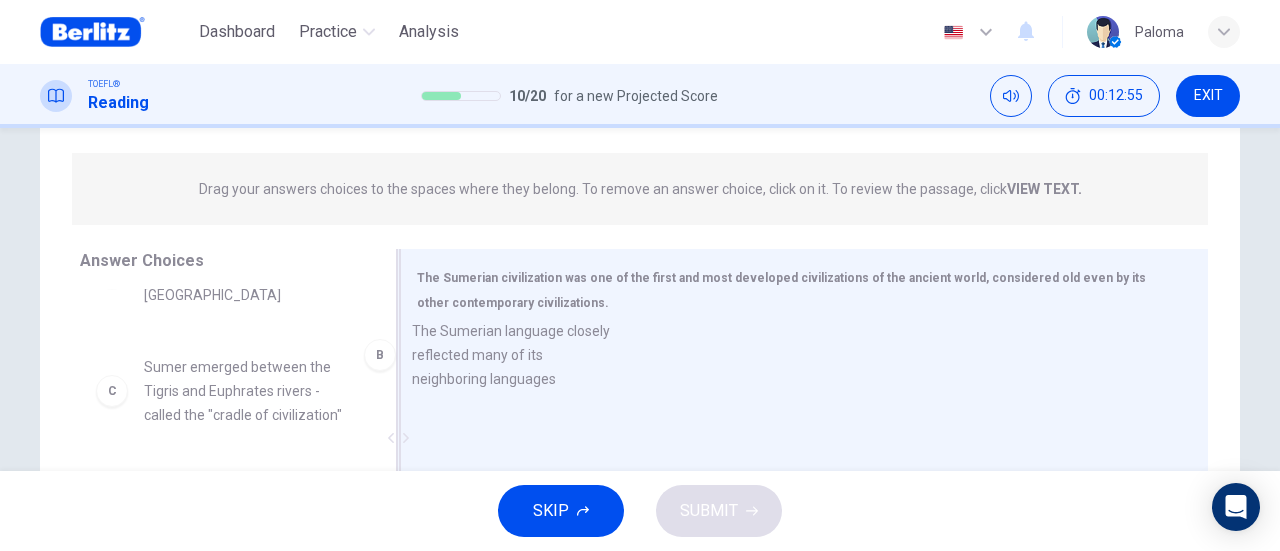 scroll, scrollTop: 68, scrollLeft: 0, axis: vertical 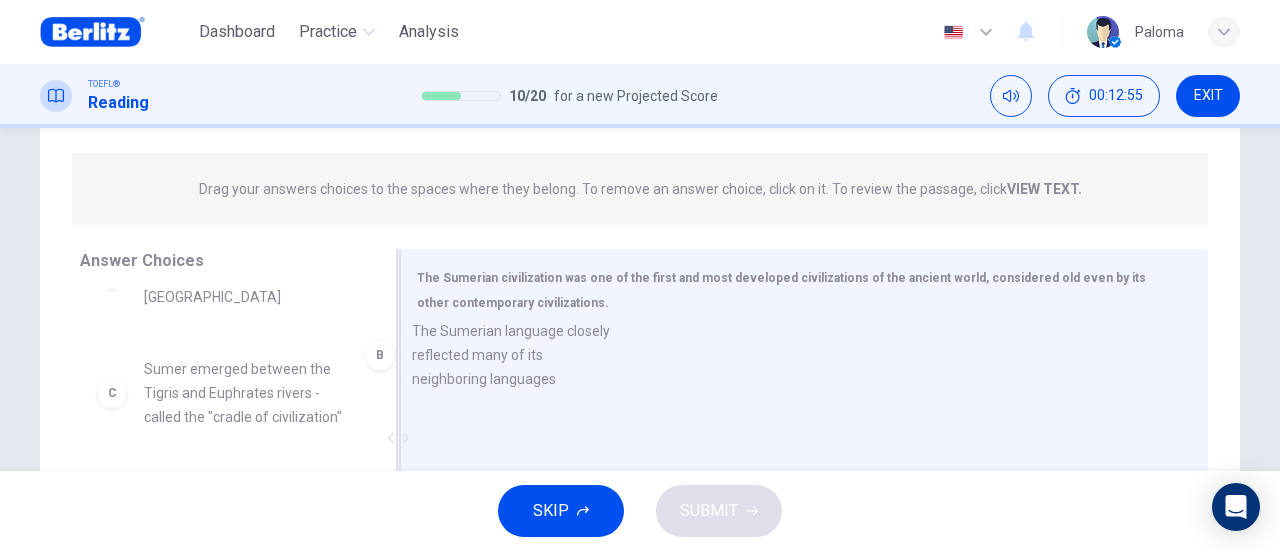 drag, startPoint x: 282, startPoint y: 391, endPoint x: 647, endPoint y: 378, distance: 365.23145 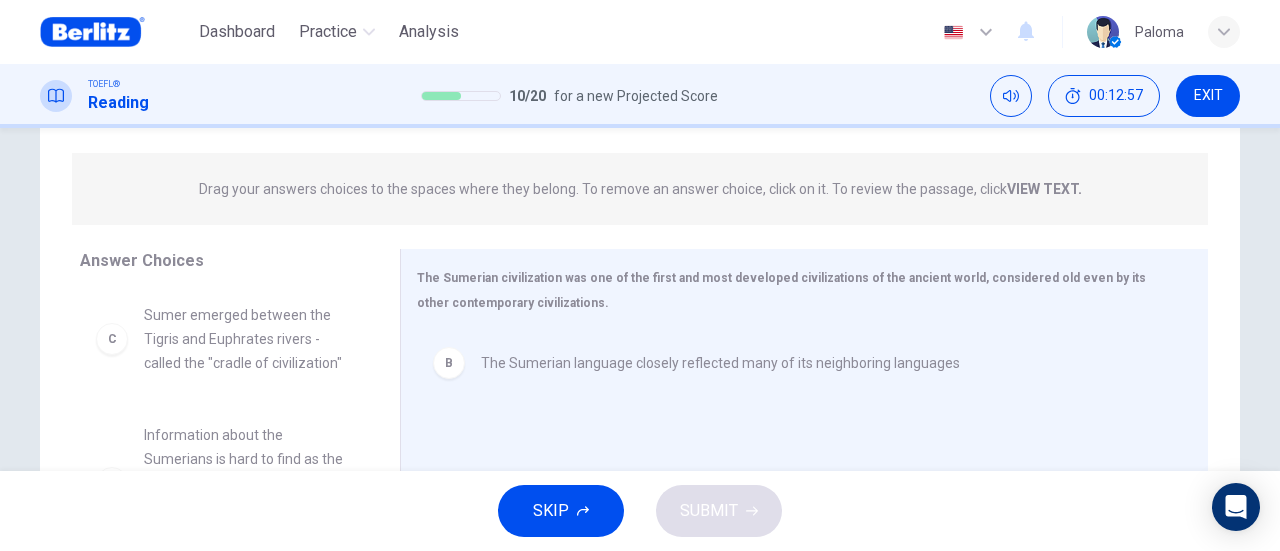 scroll, scrollTop: 90, scrollLeft: 0, axis: vertical 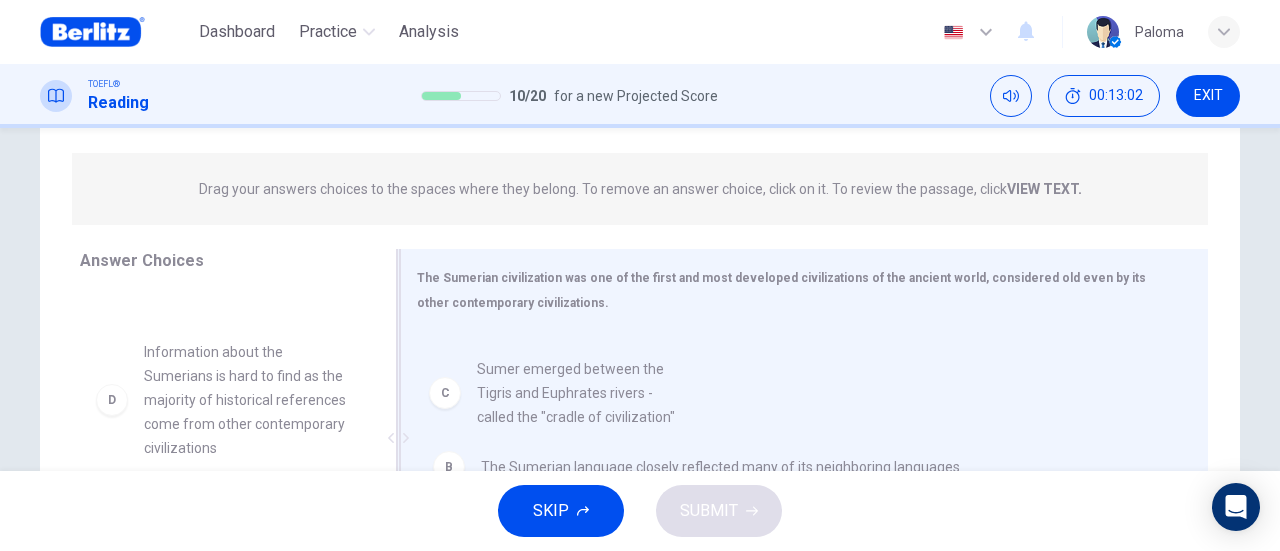 drag, startPoint x: 276, startPoint y: 377, endPoint x: 664, endPoint y: 423, distance: 390.7173 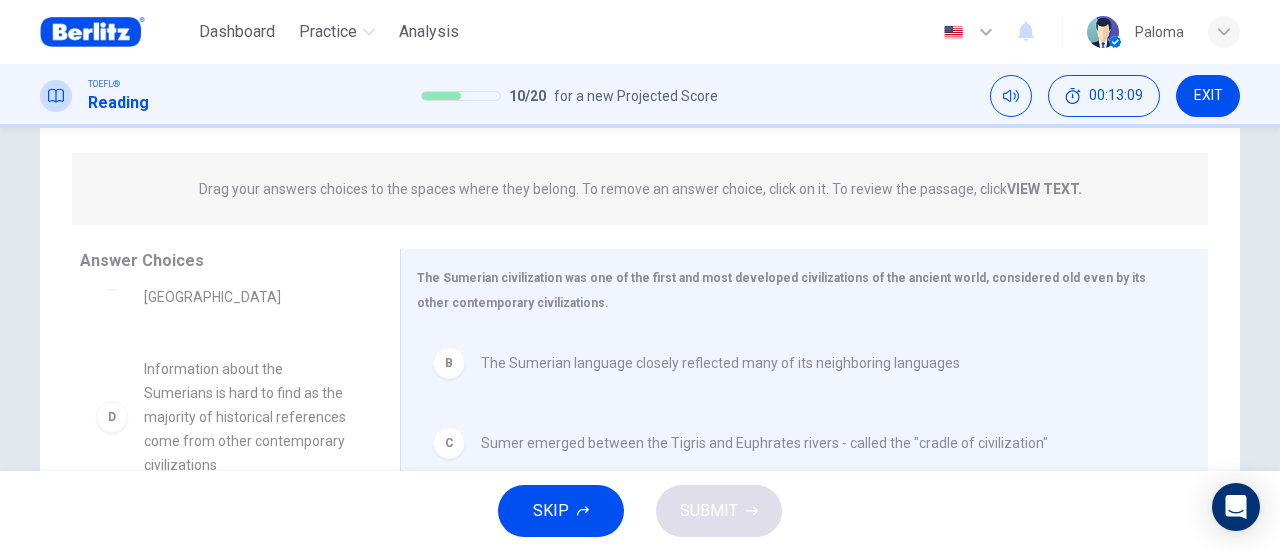 scroll, scrollTop: 69, scrollLeft: 0, axis: vertical 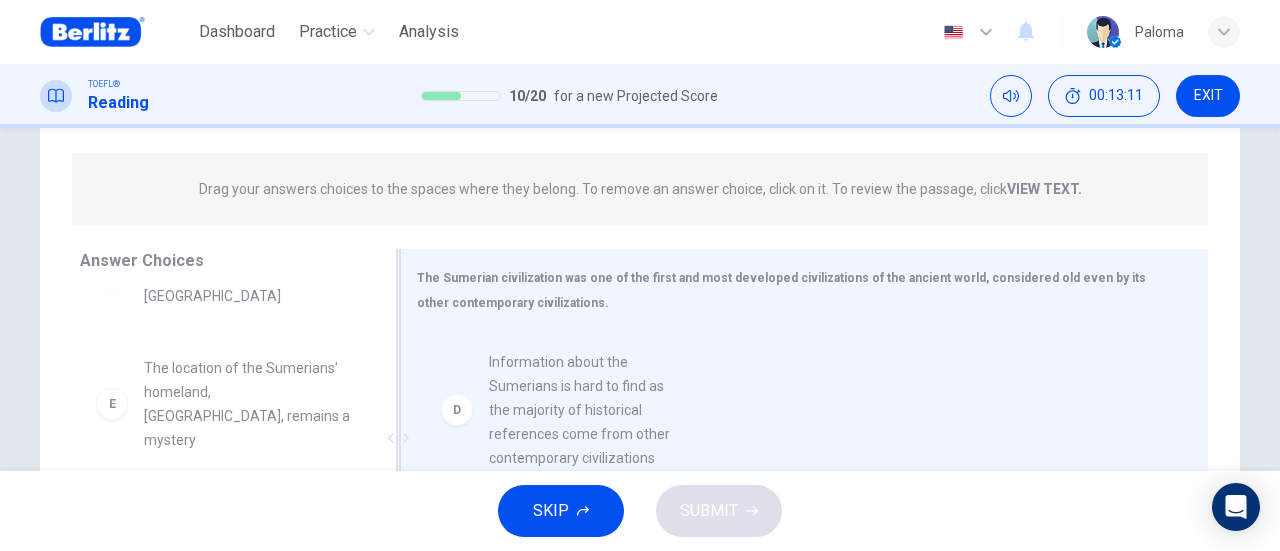 drag, startPoint x: 229, startPoint y: 399, endPoint x: 592, endPoint y: 413, distance: 363.26987 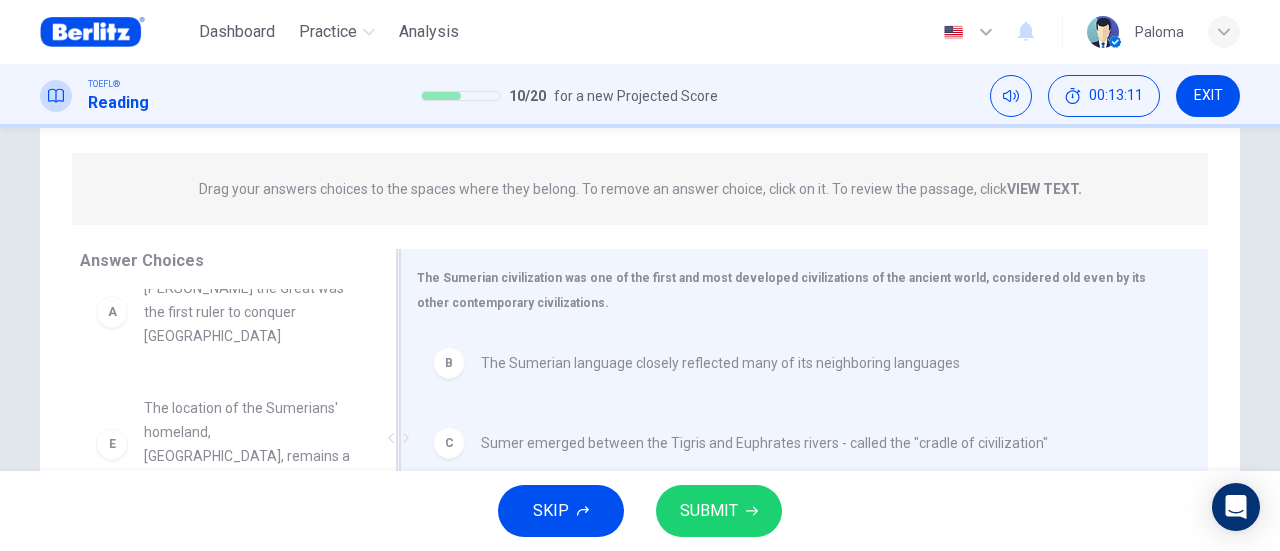 scroll, scrollTop: 12, scrollLeft: 0, axis: vertical 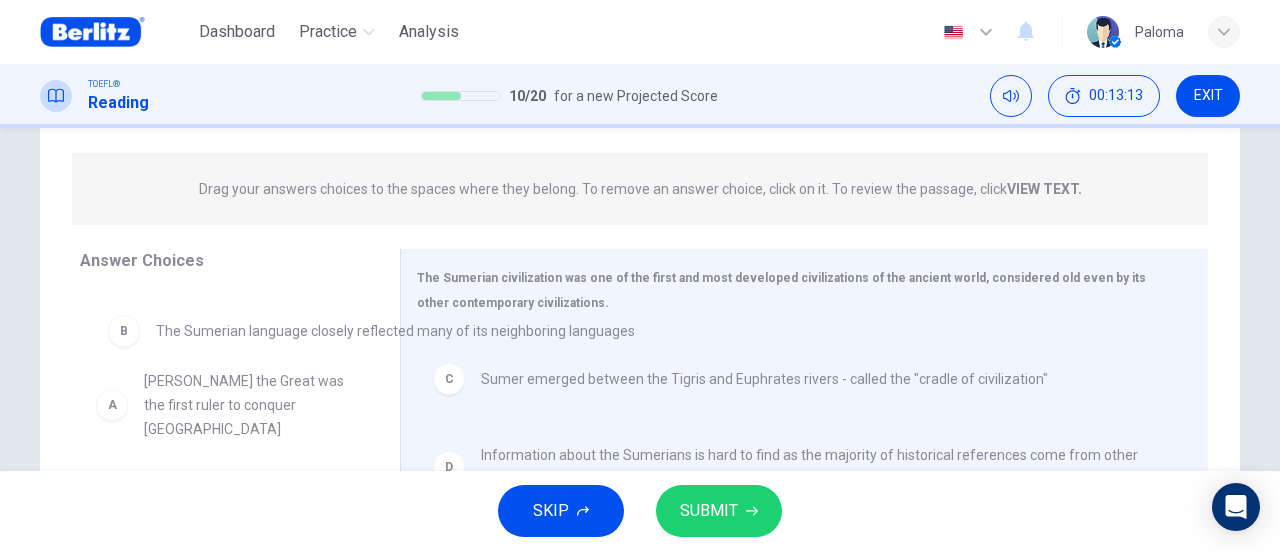 drag, startPoint x: 487, startPoint y: 357, endPoint x: 228, endPoint y: 337, distance: 259.77106 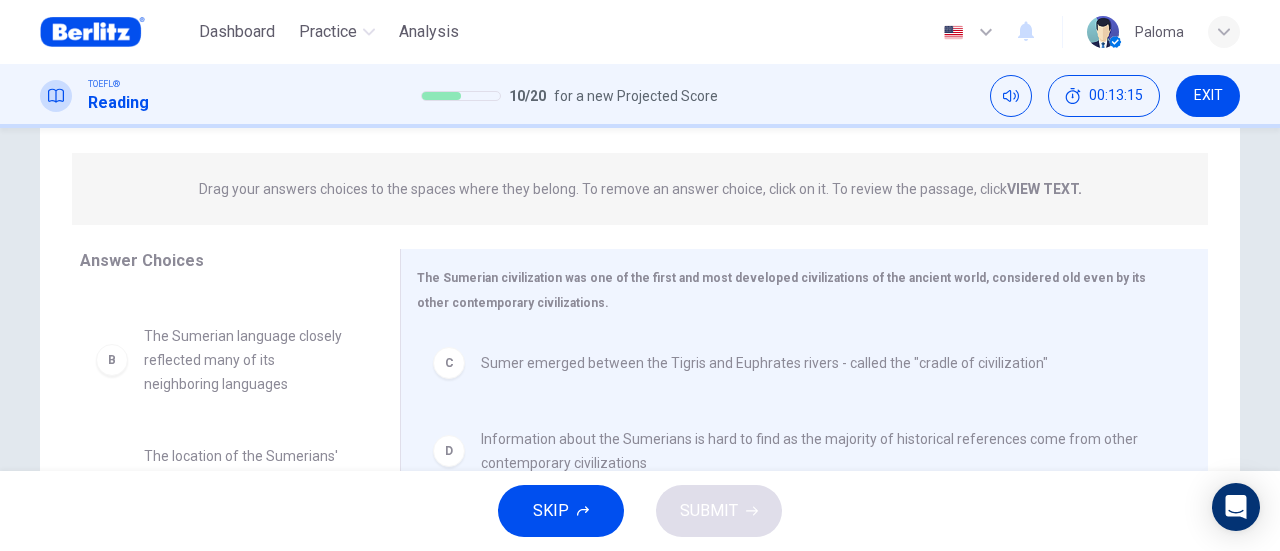 scroll, scrollTop: 132, scrollLeft: 0, axis: vertical 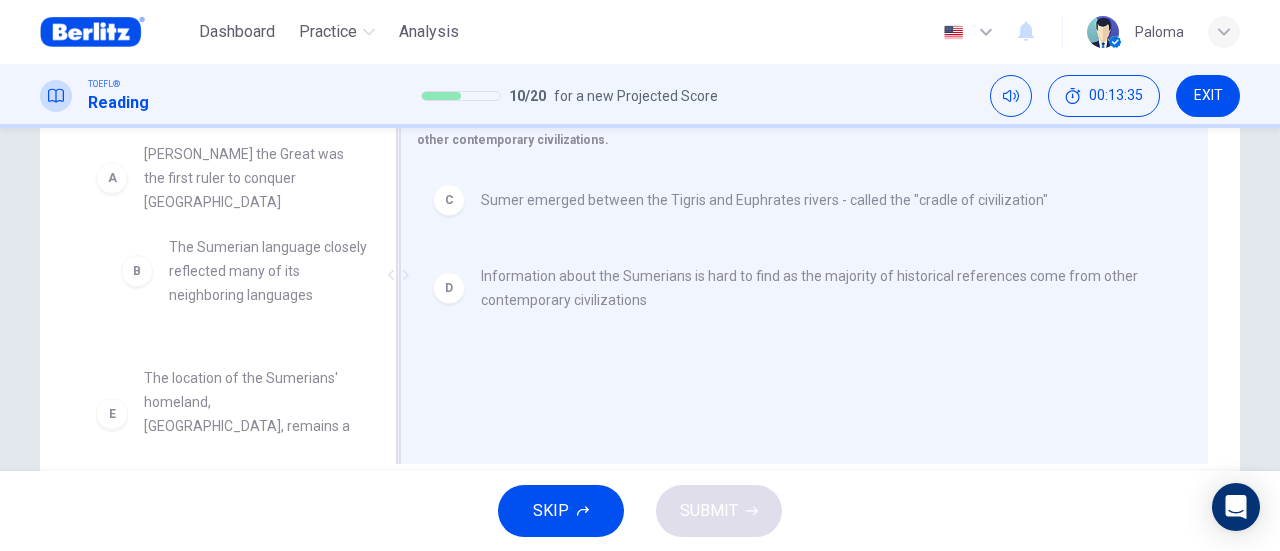 drag, startPoint x: 222, startPoint y: 291, endPoint x: 685, endPoint y: 279, distance: 463.1555 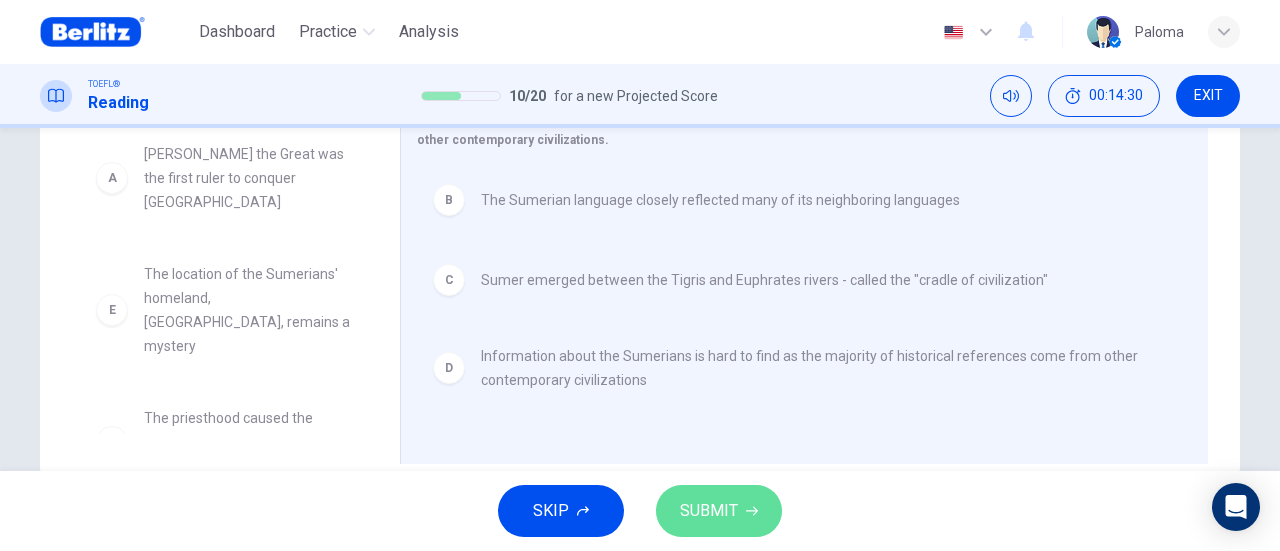 click on "SUBMIT" at bounding box center [719, 511] 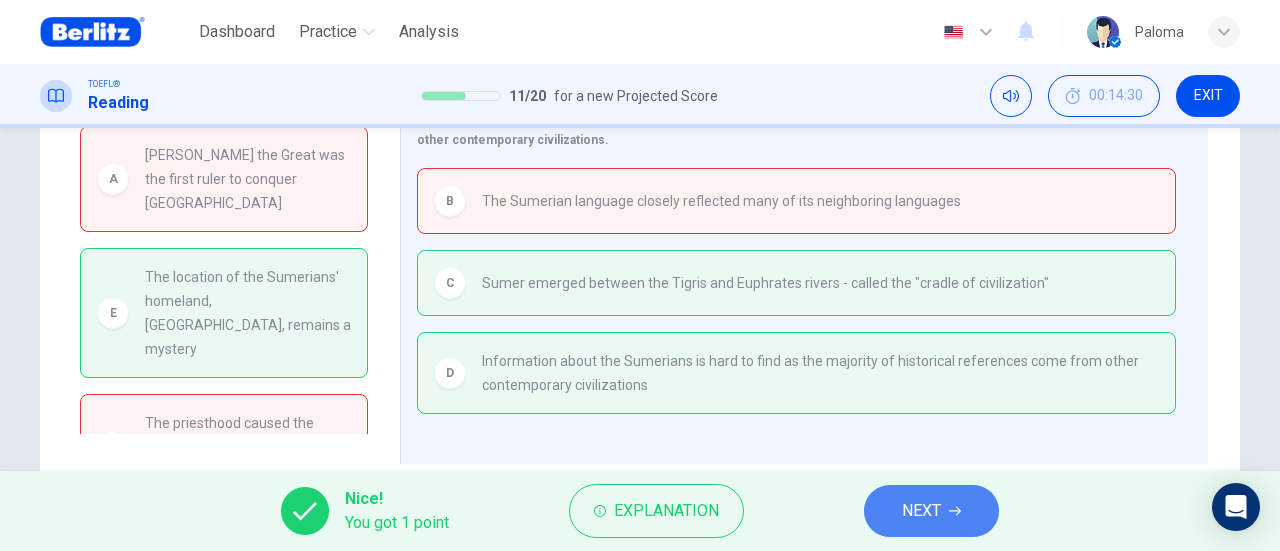 click 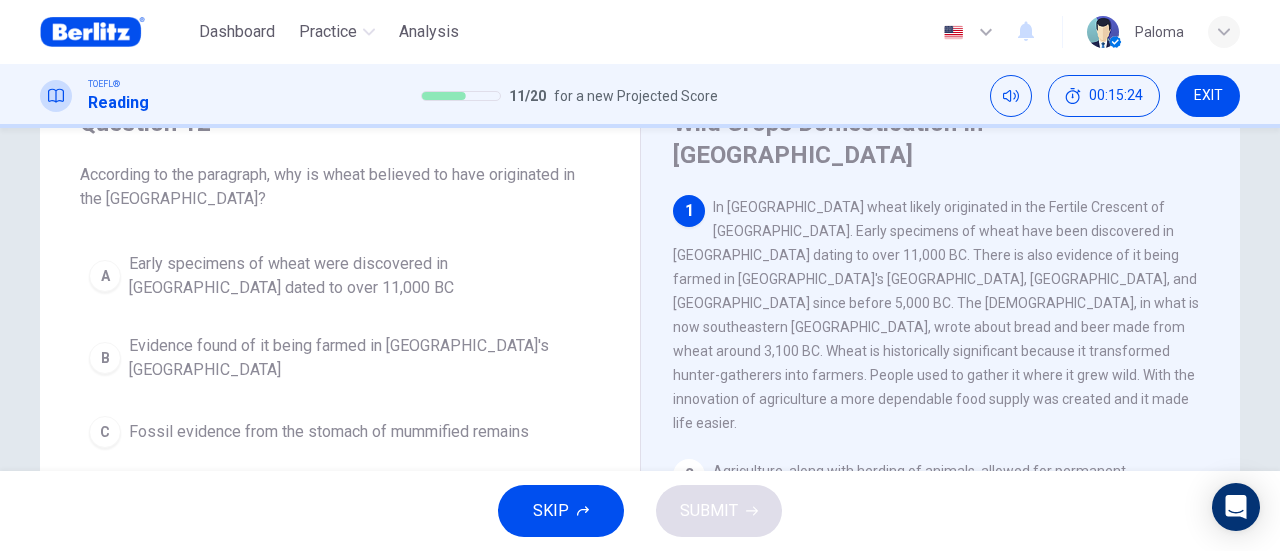 scroll, scrollTop: 90, scrollLeft: 0, axis: vertical 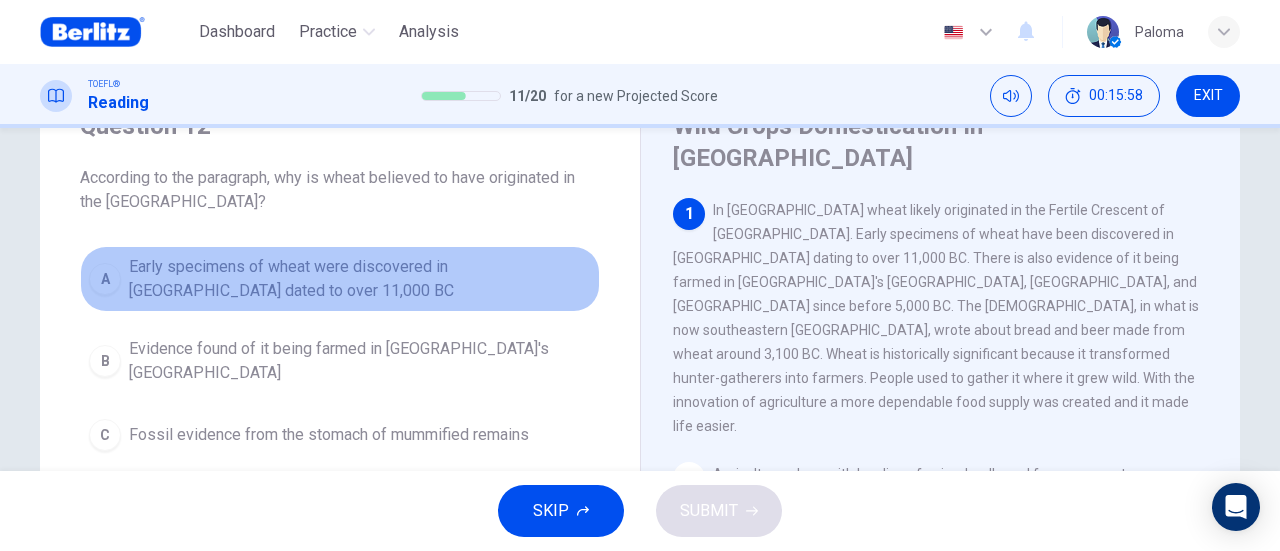 click on "Early specimens of wheat were discovered in [GEOGRAPHIC_DATA] dated to over 11,000 BC" at bounding box center (360, 279) 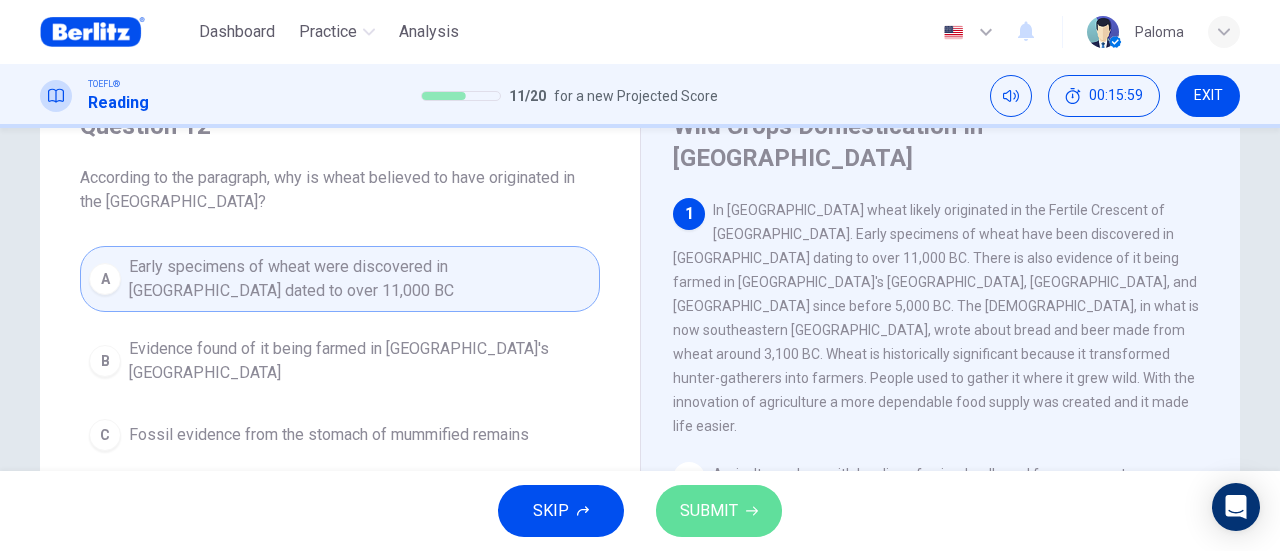 click on "SUBMIT" at bounding box center [709, 511] 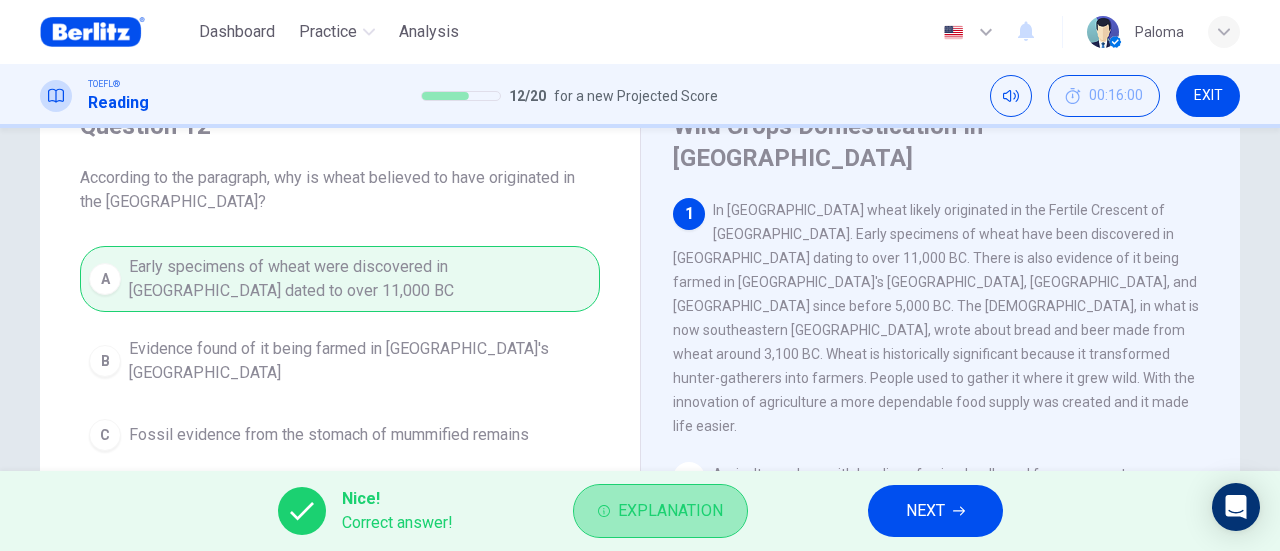 click on "Explanation" at bounding box center (660, 511) 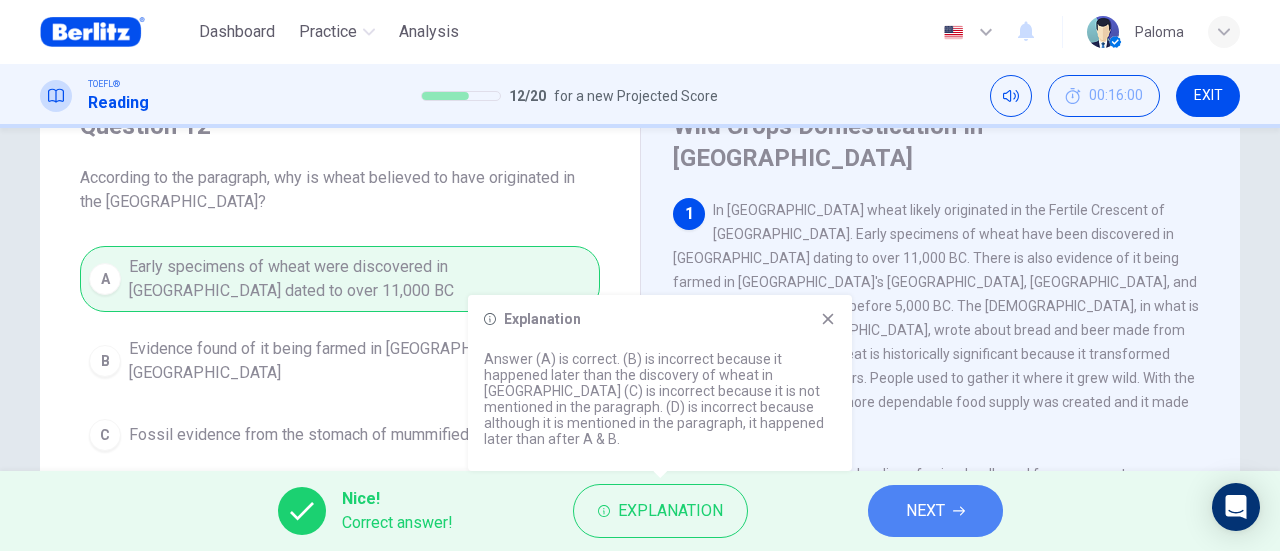 click on "NEXT" at bounding box center [925, 511] 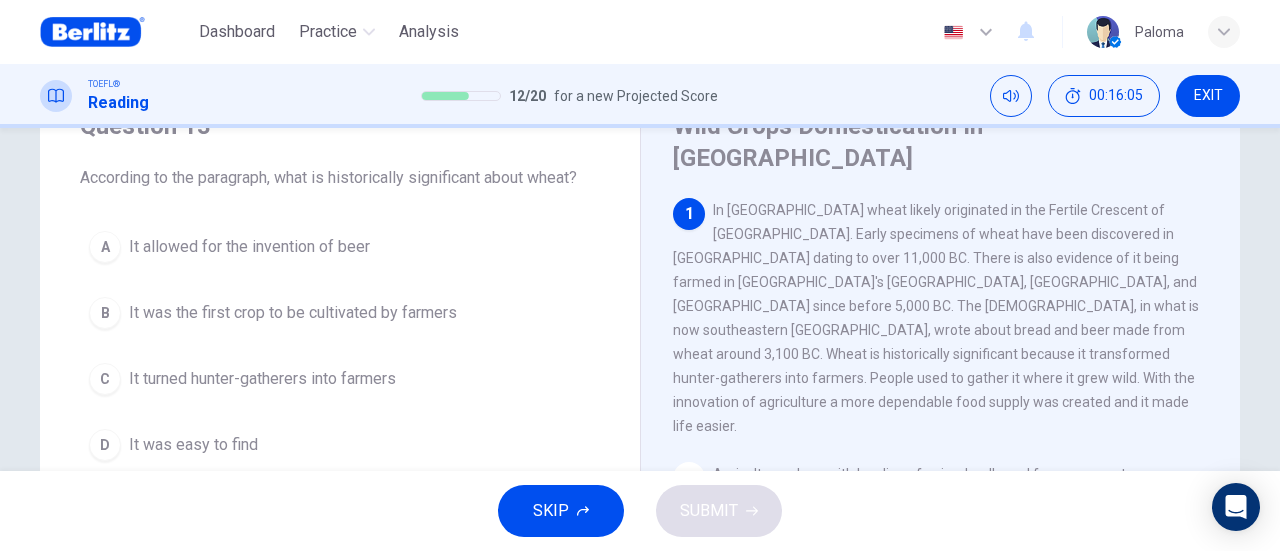 scroll, scrollTop: 96, scrollLeft: 0, axis: vertical 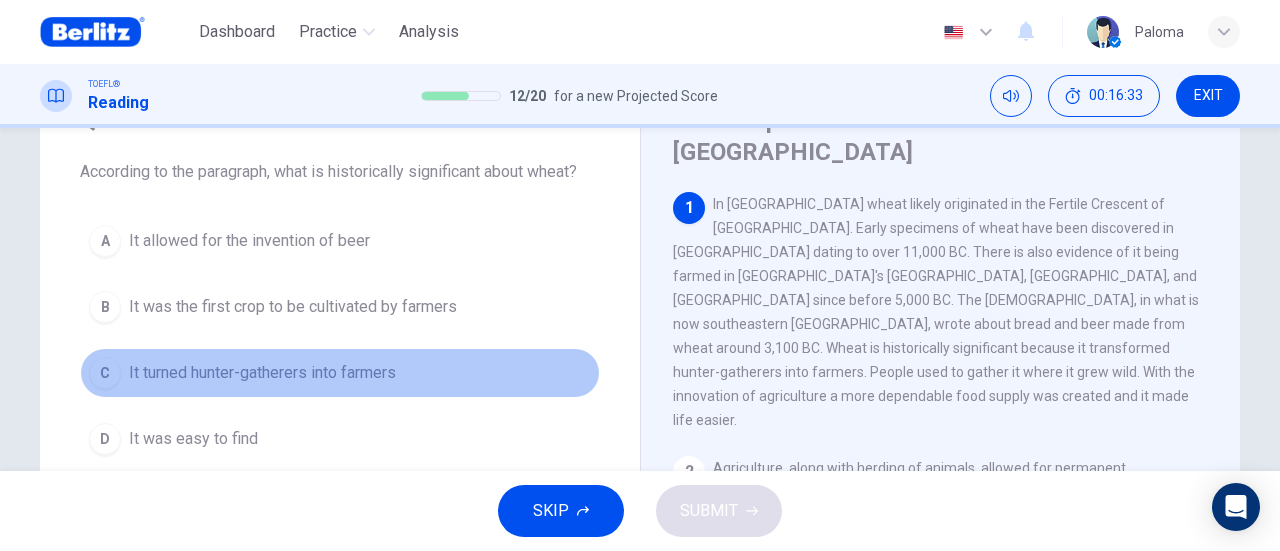 click on "It turned hunter-gatherers into farmers" at bounding box center [262, 373] 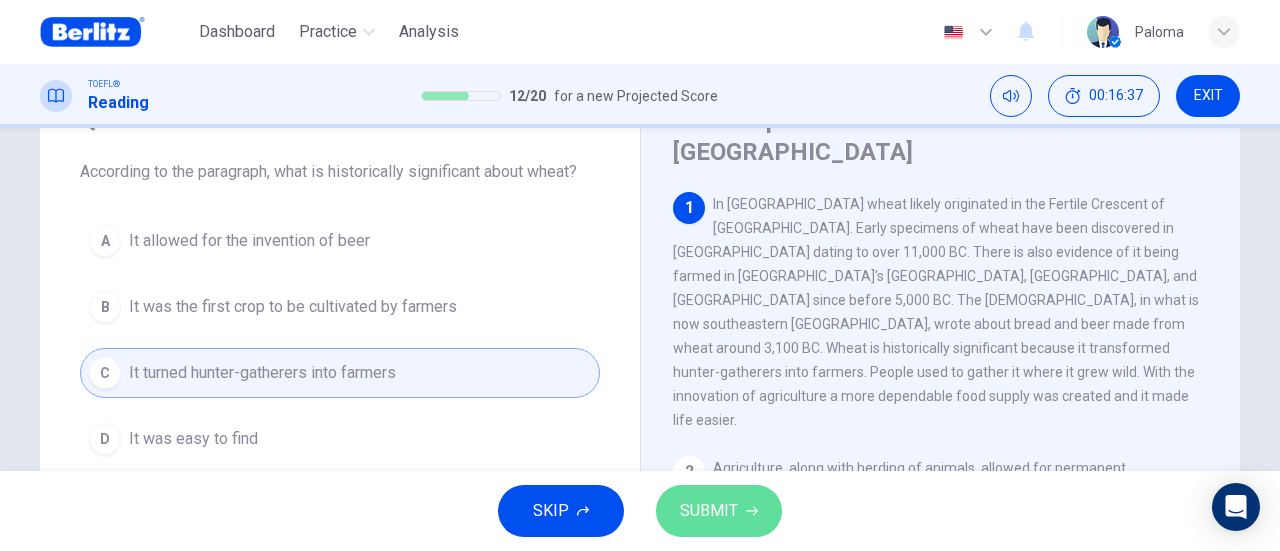 click on "SUBMIT" at bounding box center (709, 511) 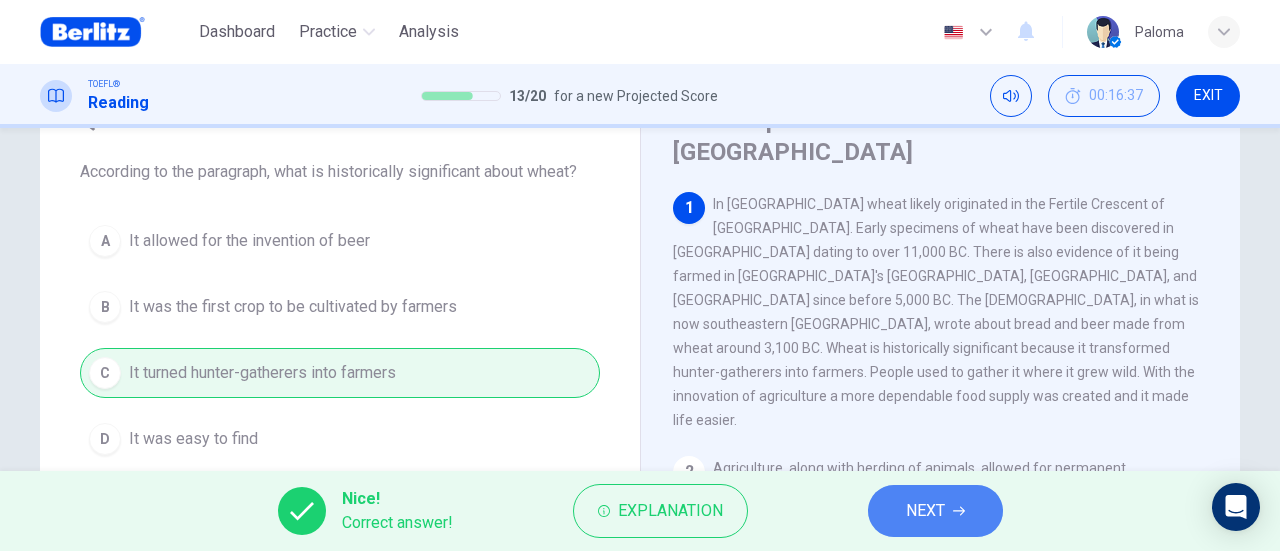 click on "NEXT" at bounding box center (935, 511) 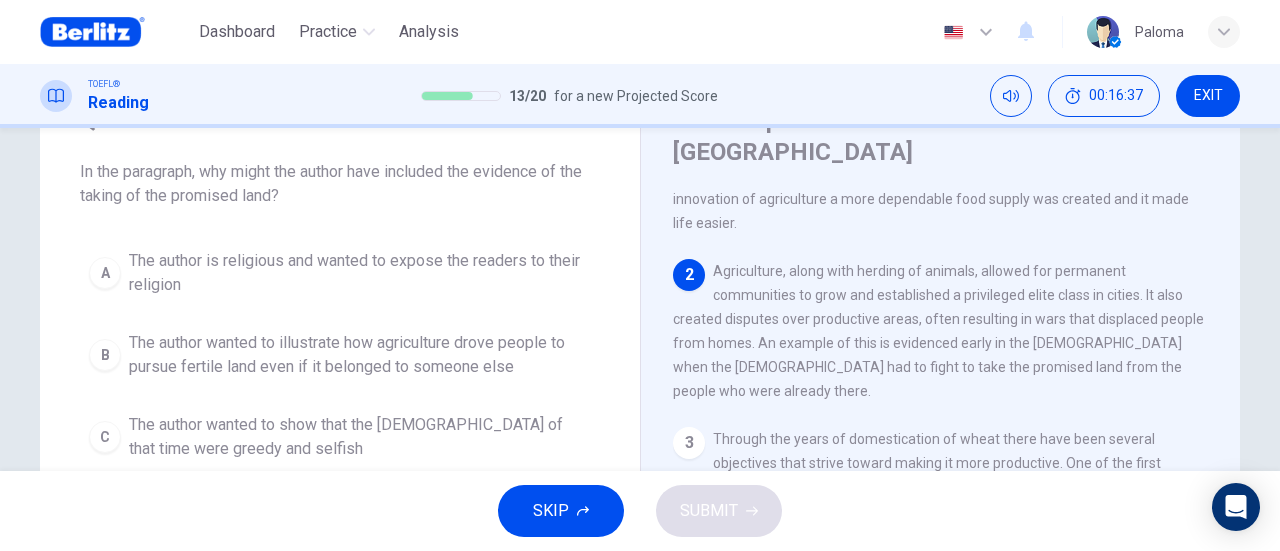scroll, scrollTop: 221, scrollLeft: 0, axis: vertical 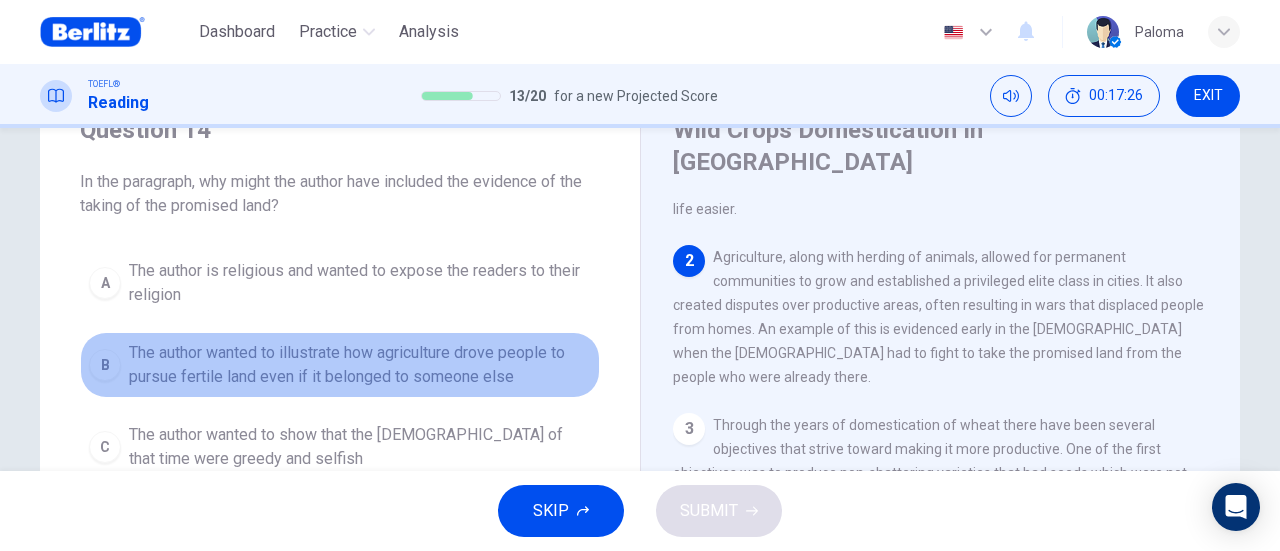 click on "The author wanted to illustrate how agriculture drove people to pursue fertile land even if it belonged to someone else" at bounding box center (360, 365) 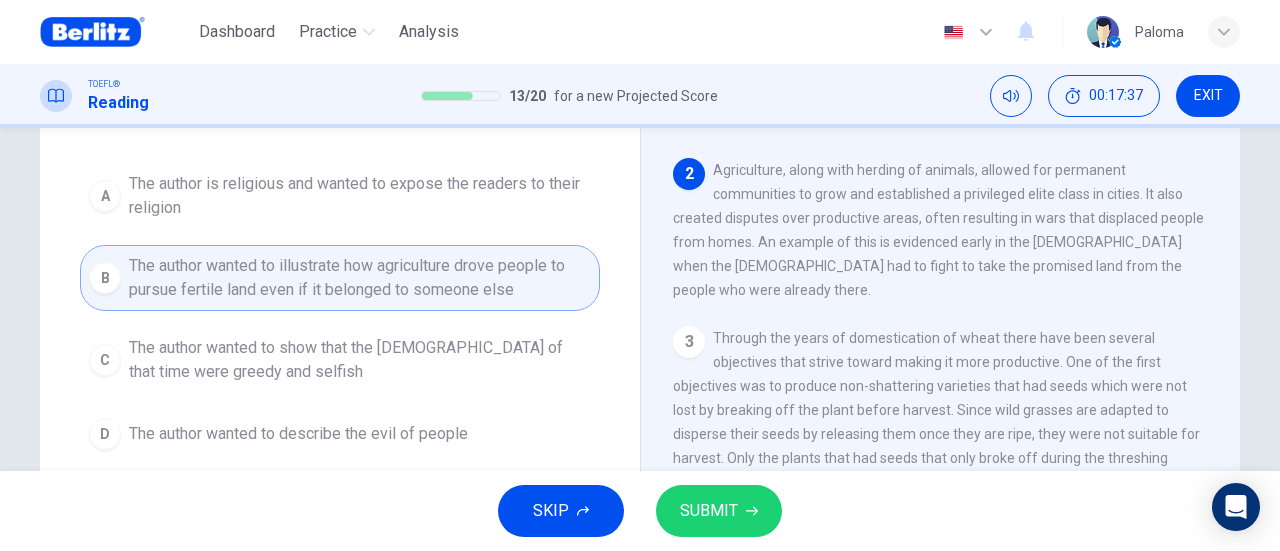 scroll, scrollTop: 176, scrollLeft: 0, axis: vertical 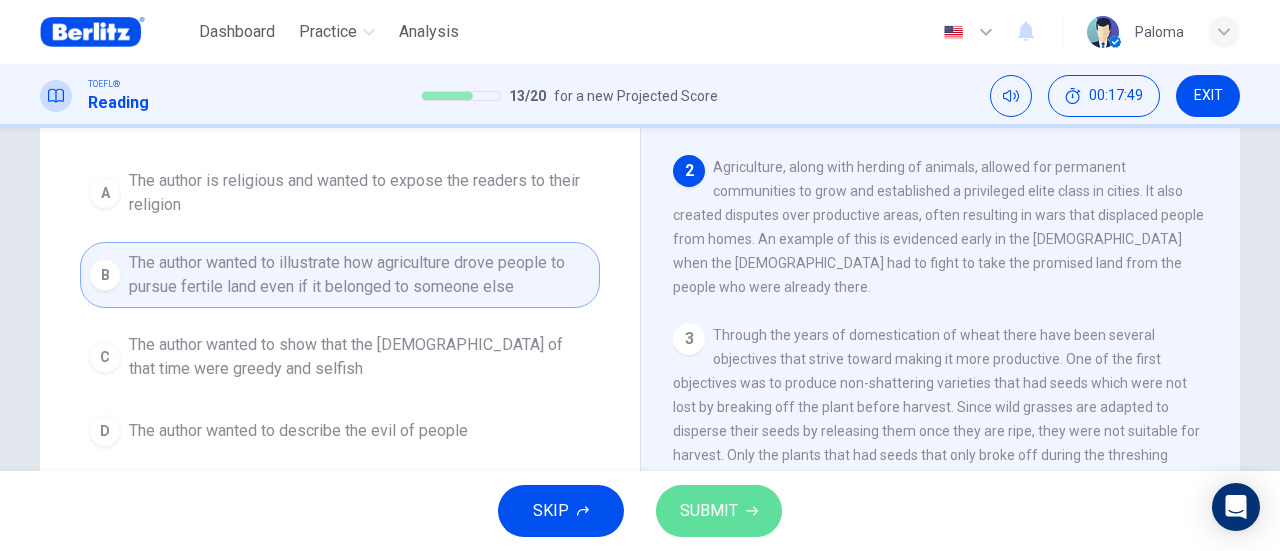 click on "SUBMIT" at bounding box center [709, 511] 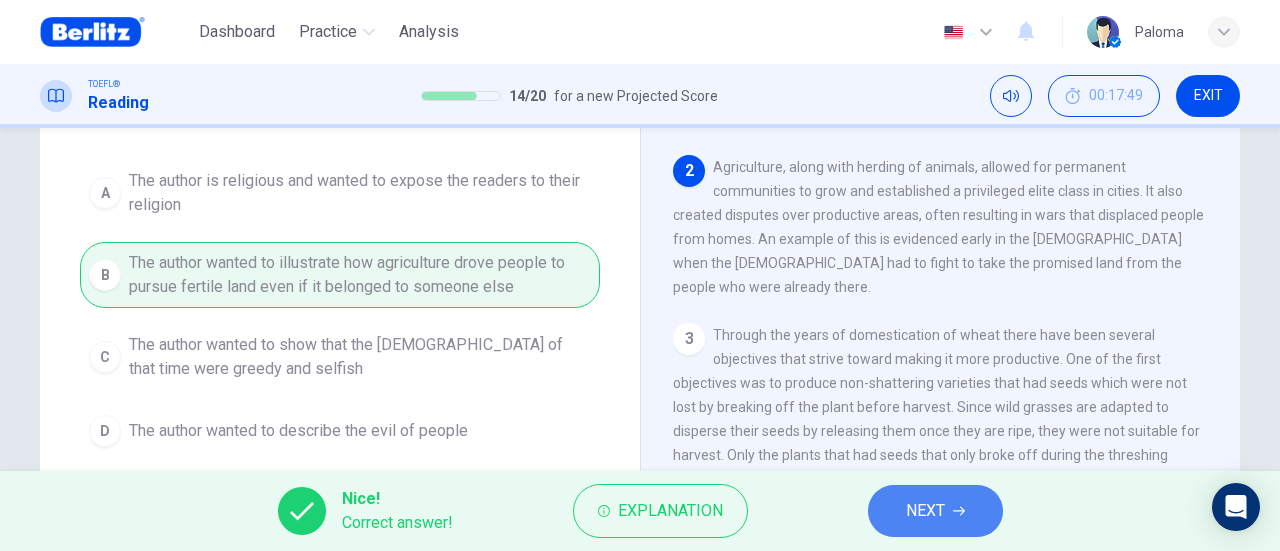click on "NEXT" at bounding box center [925, 511] 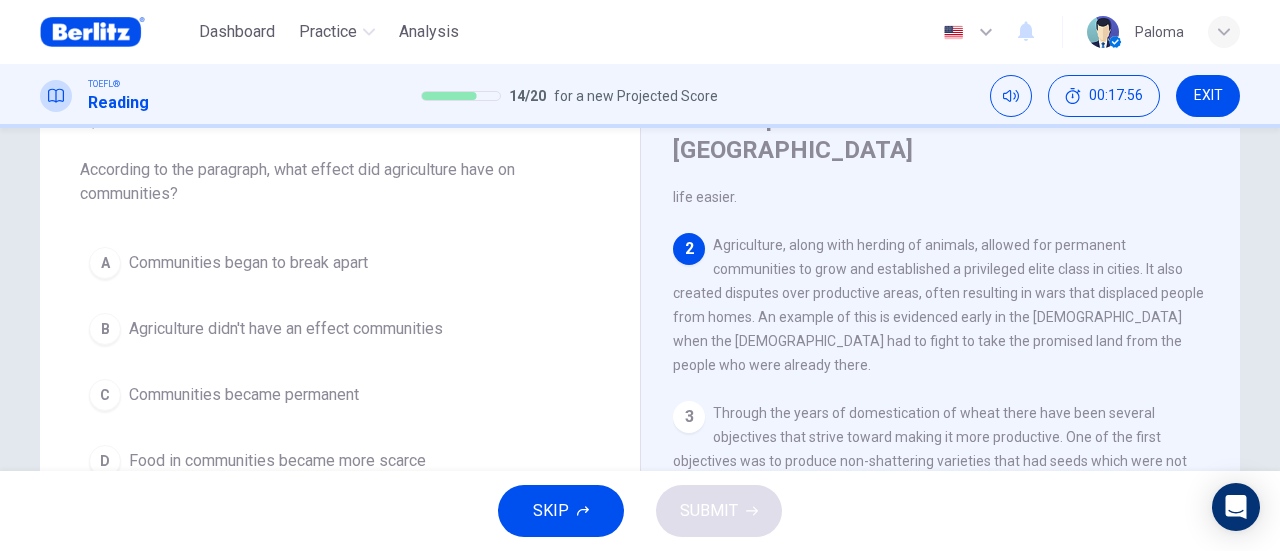 scroll, scrollTop: 100, scrollLeft: 0, axis: vertical 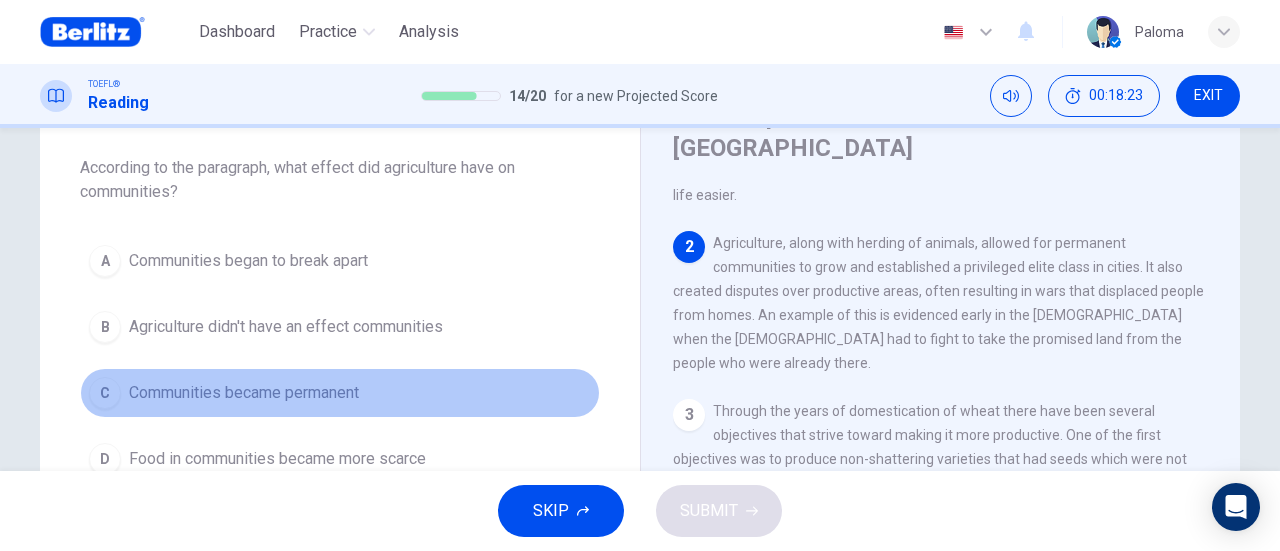 click on "C Communities became permanent" at bounding box center (340, 393) 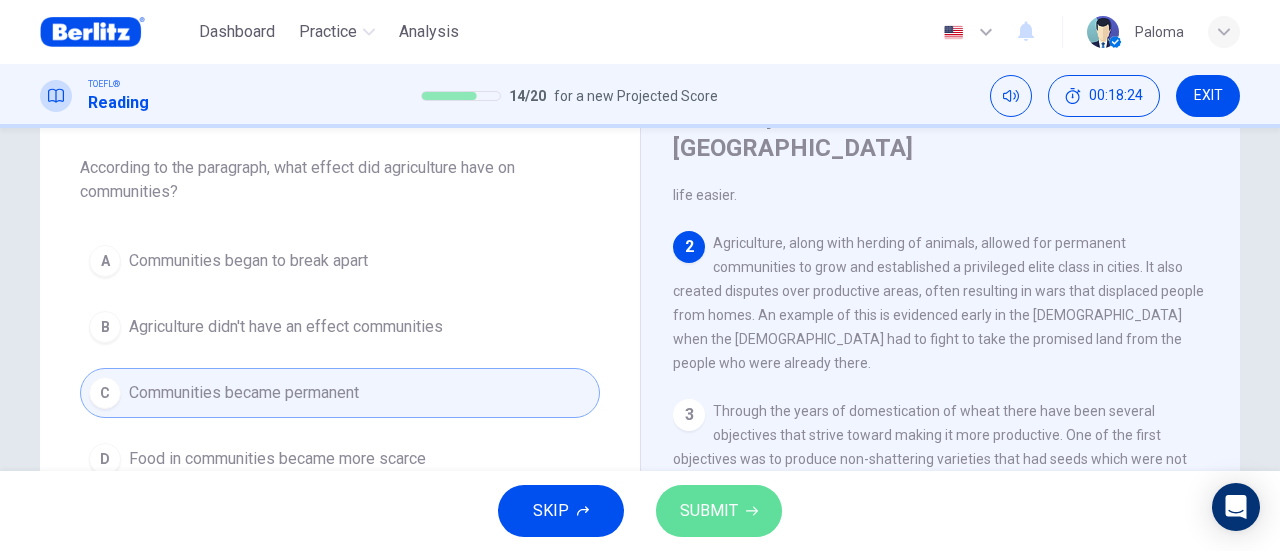 click on "SUBMIT" at bounding box center (719, 511) 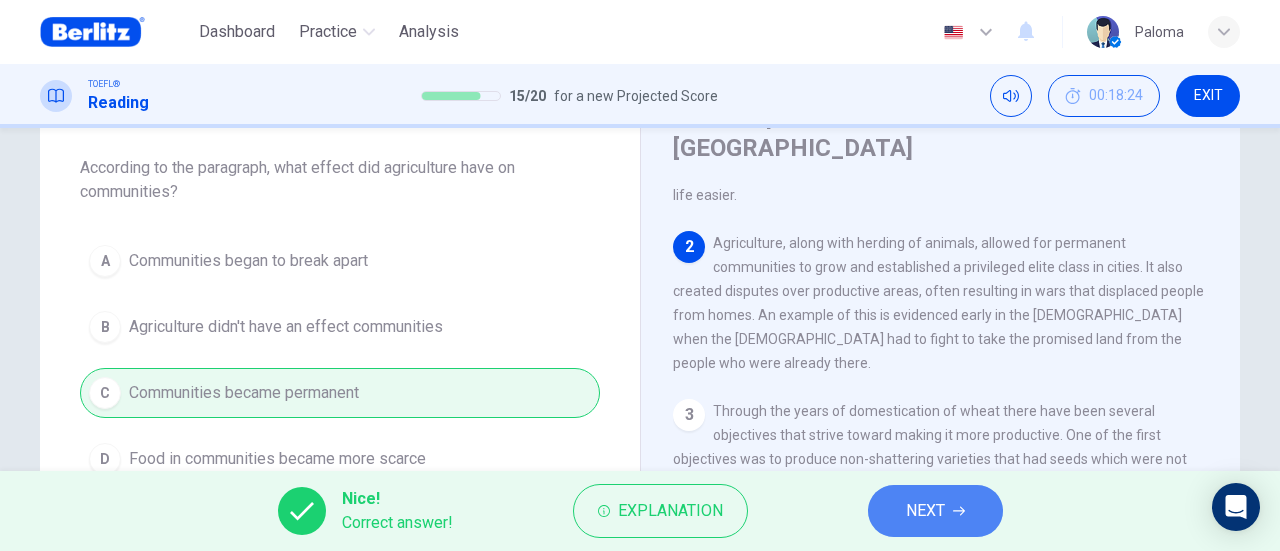 click on "NEXT" at bounding box center [935, 511] 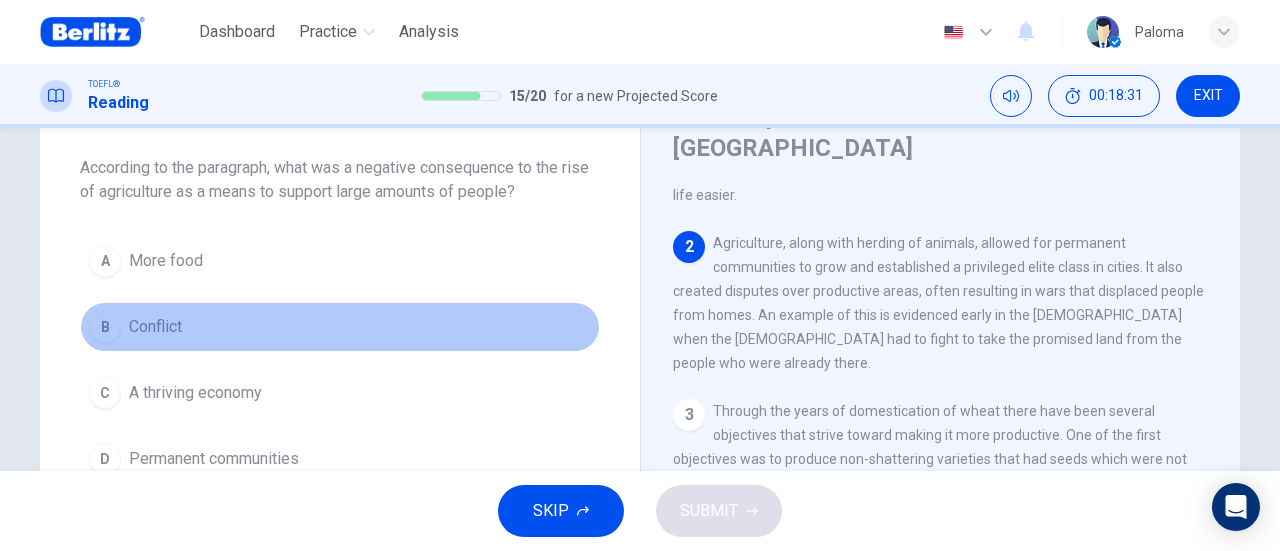 click on "B Conflict" at bounding box center [340, 327] 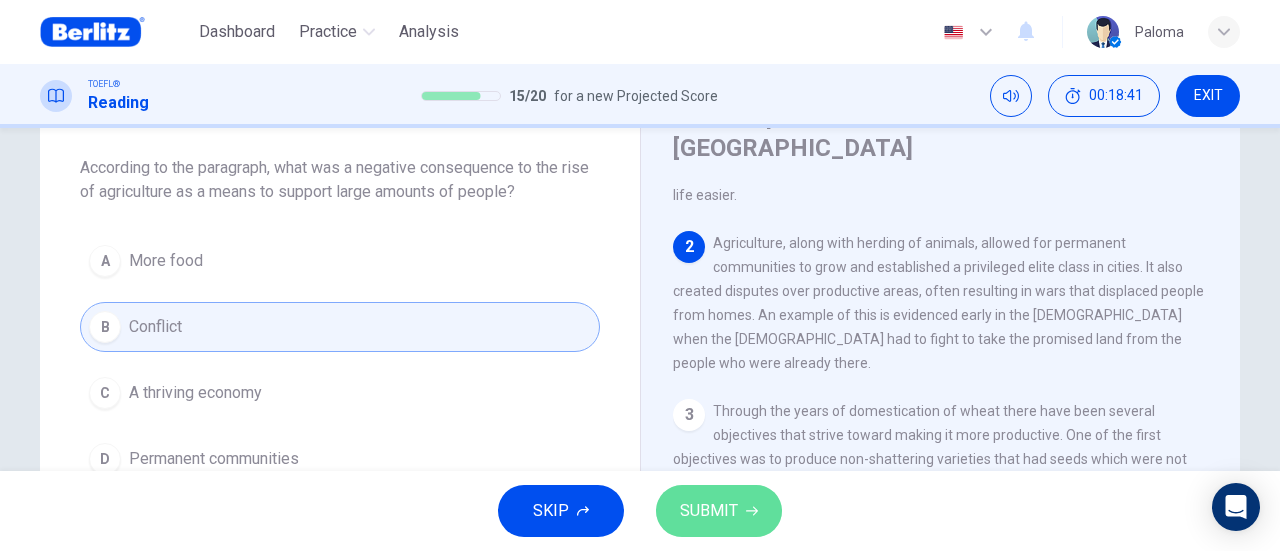 click on "SUBMIT" at bounding box center (709, 511) 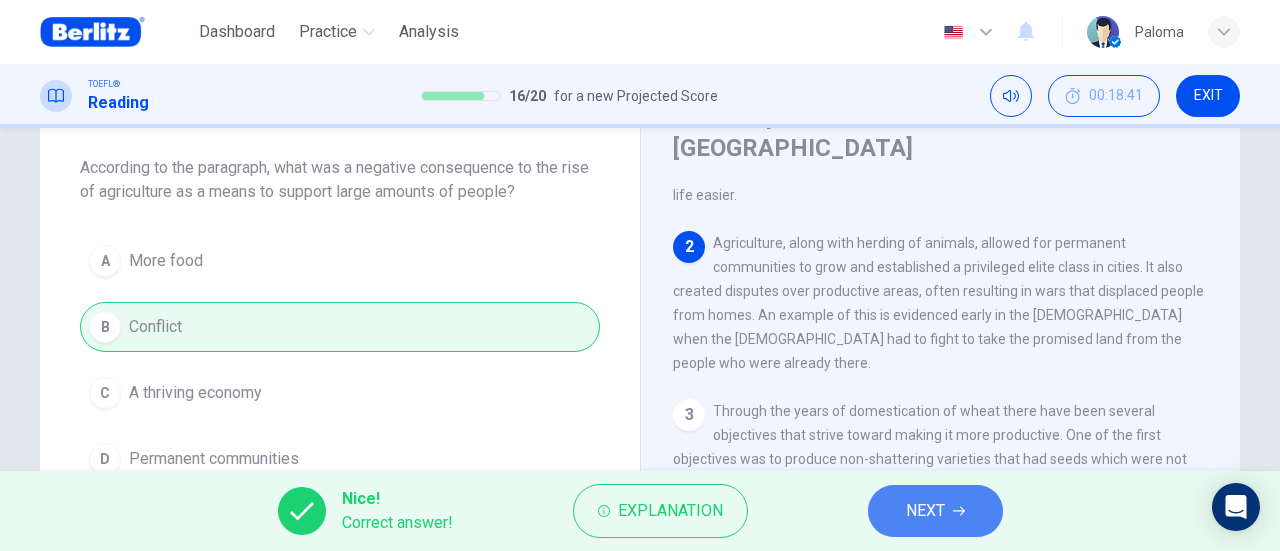 click on "NEXT" at bounding box center [935, 511] 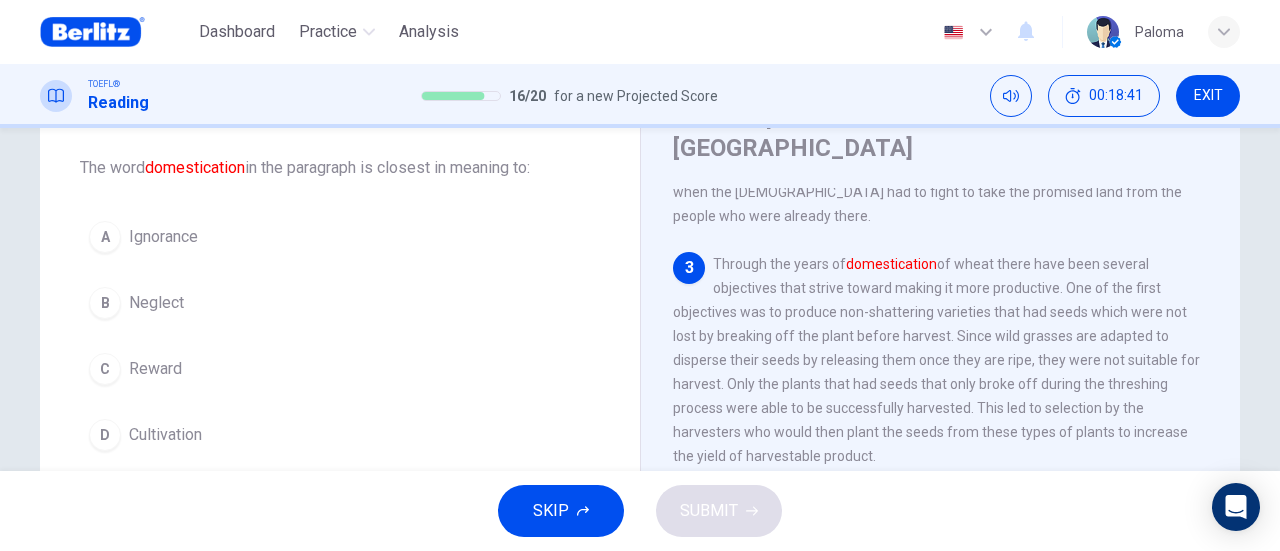 scroll, scrollTop: 368, scrollLeft: 0, axis: vertical 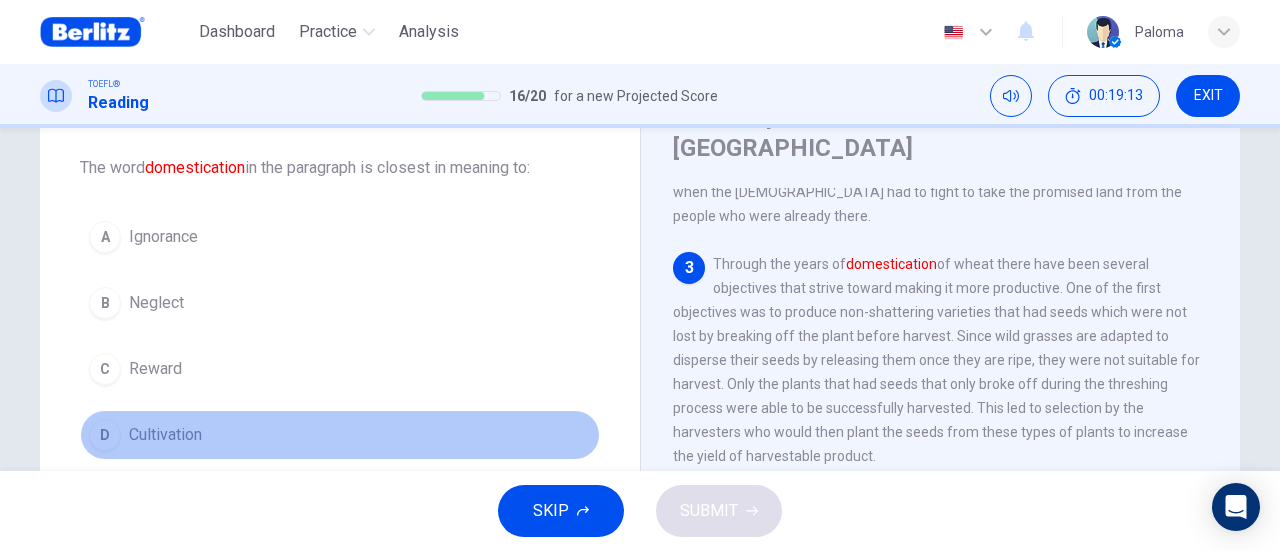 click on "Cultivation" at bounding box center (165, 435) 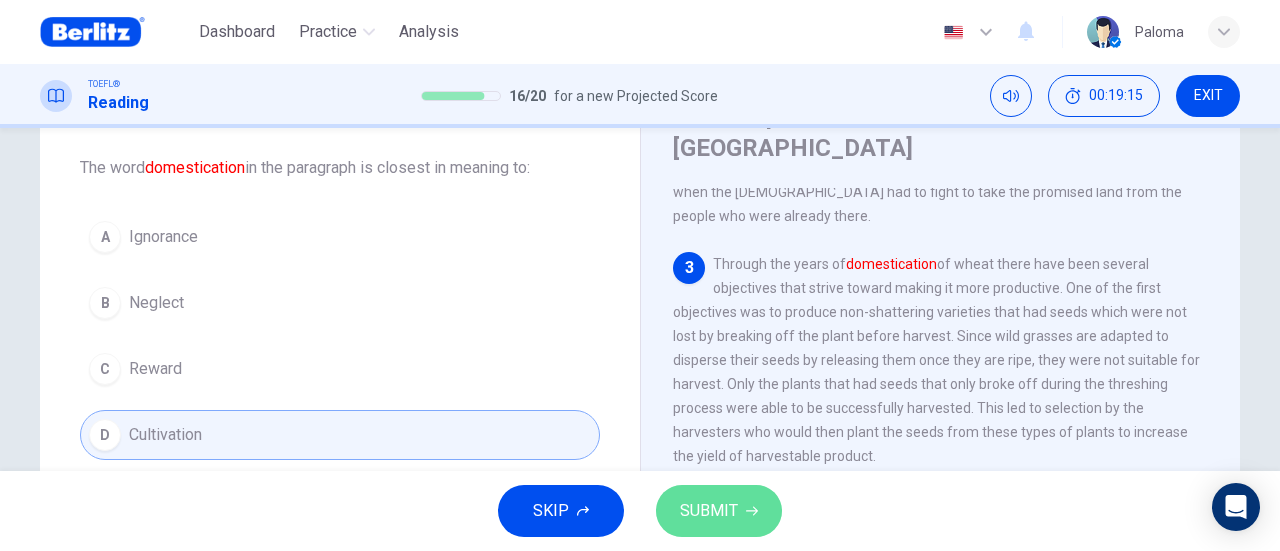 click on "SUBMIT" at bounding box center (719, 511) 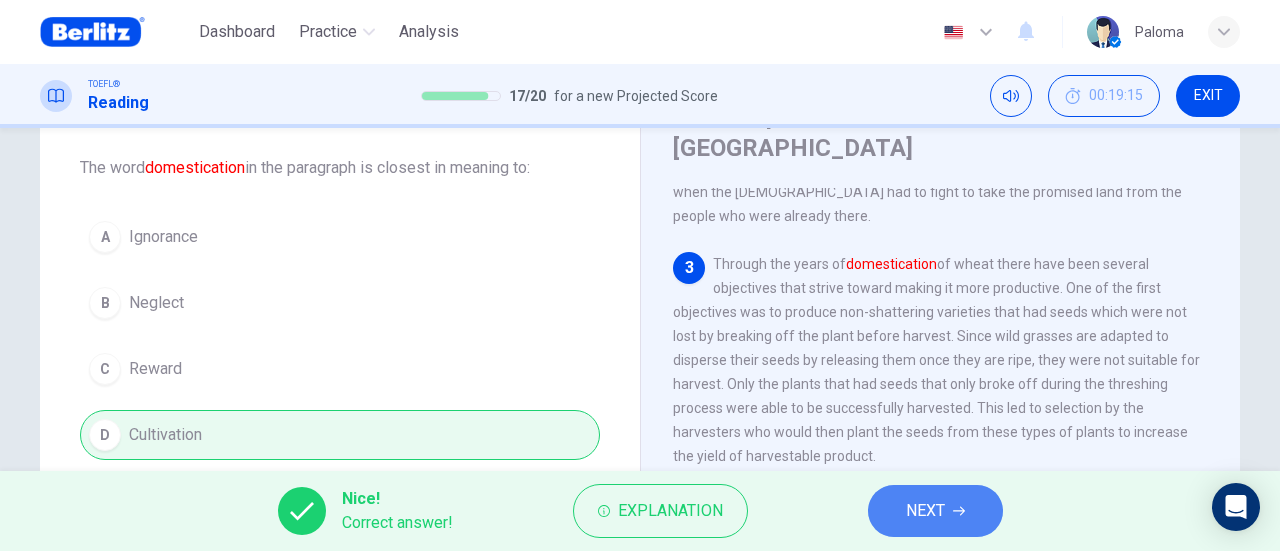 click on "NEXT" at bounding box center (925, 511) 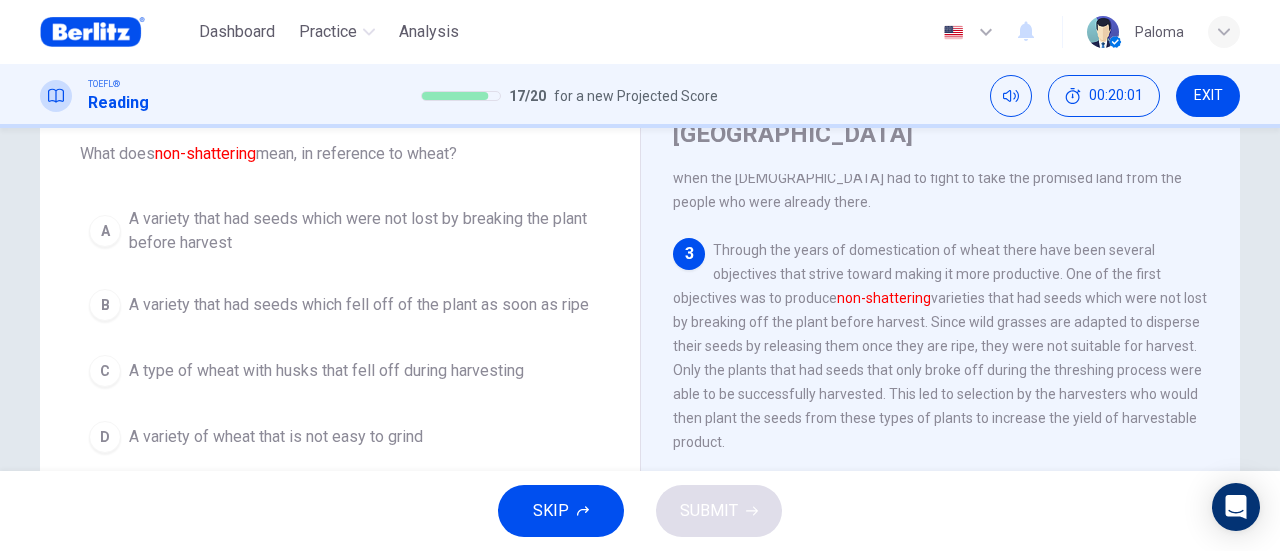 scroll, scrollTop: 112, scrollLeft: 0, axis: vertical 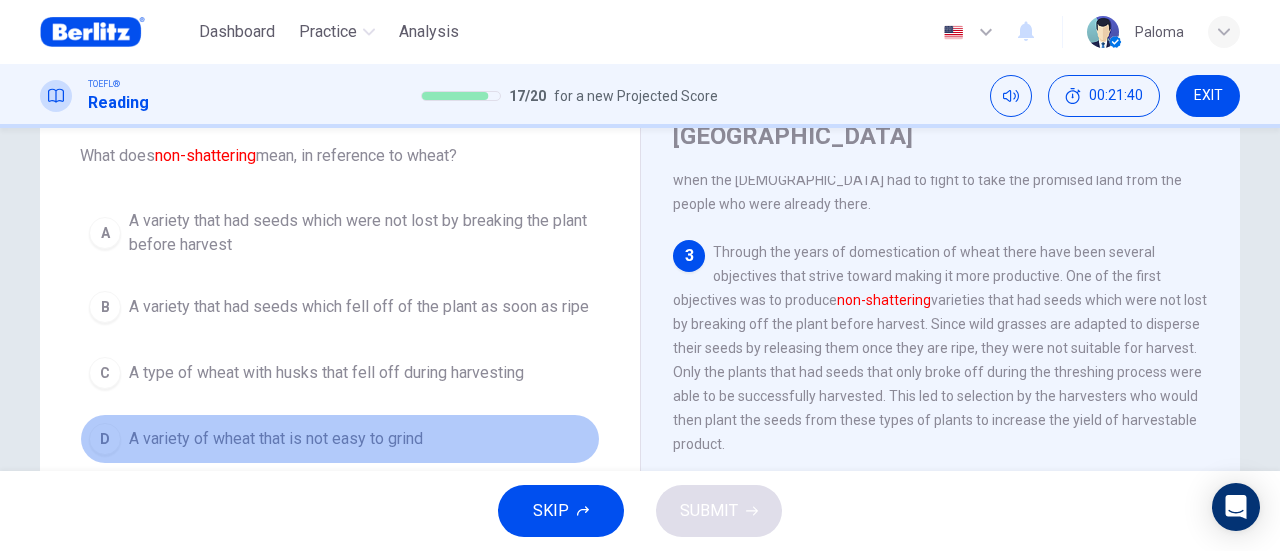 click on "D A variety of wheat that is not easy to grind" at bounding box center (340, 439) 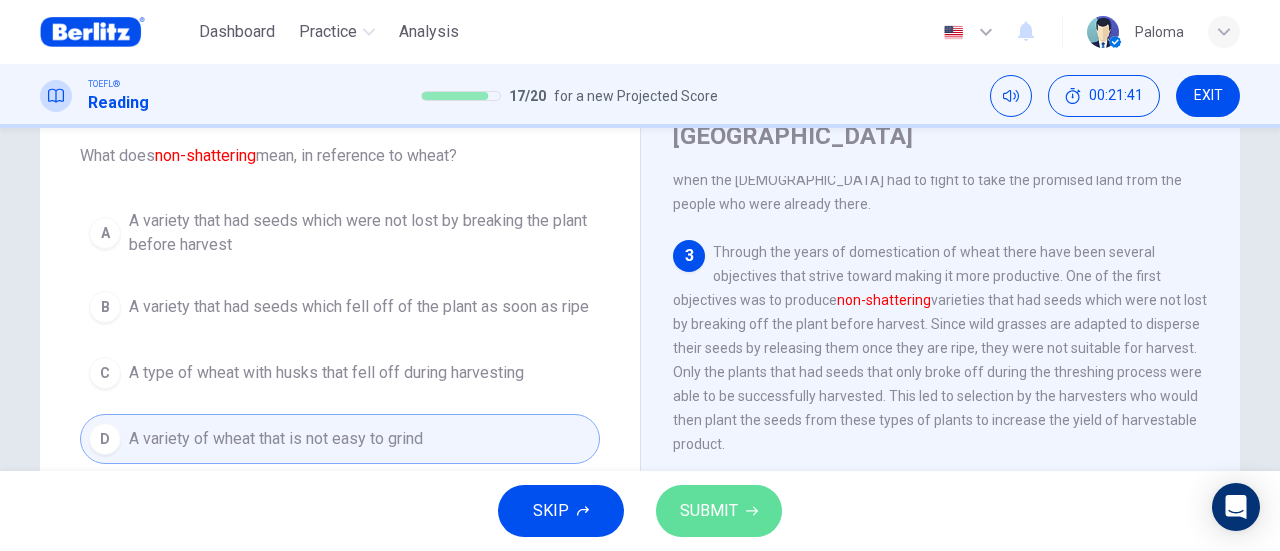 click 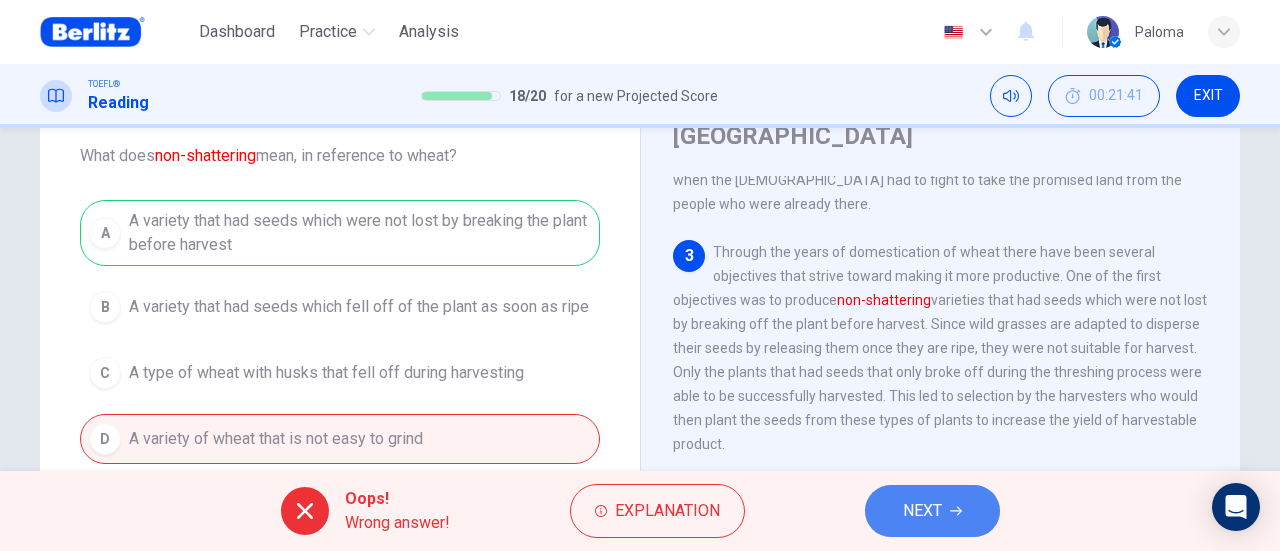 click on "NEXT" at bounding box center (922, 511) 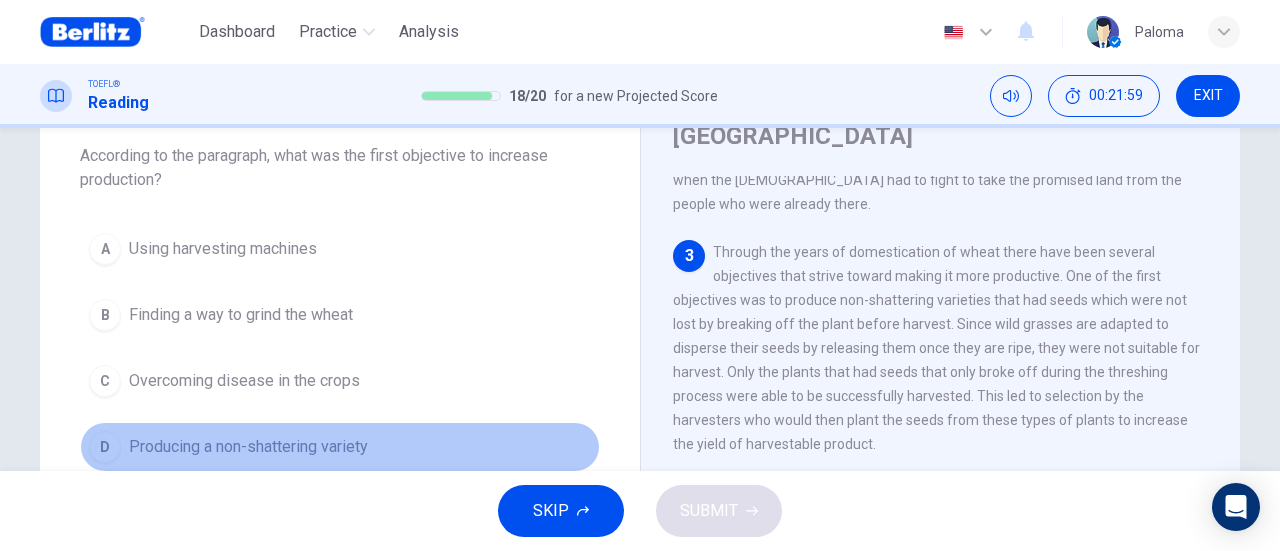 click on "D Producing a non-shattering variety" at bounding box center (340, 447) 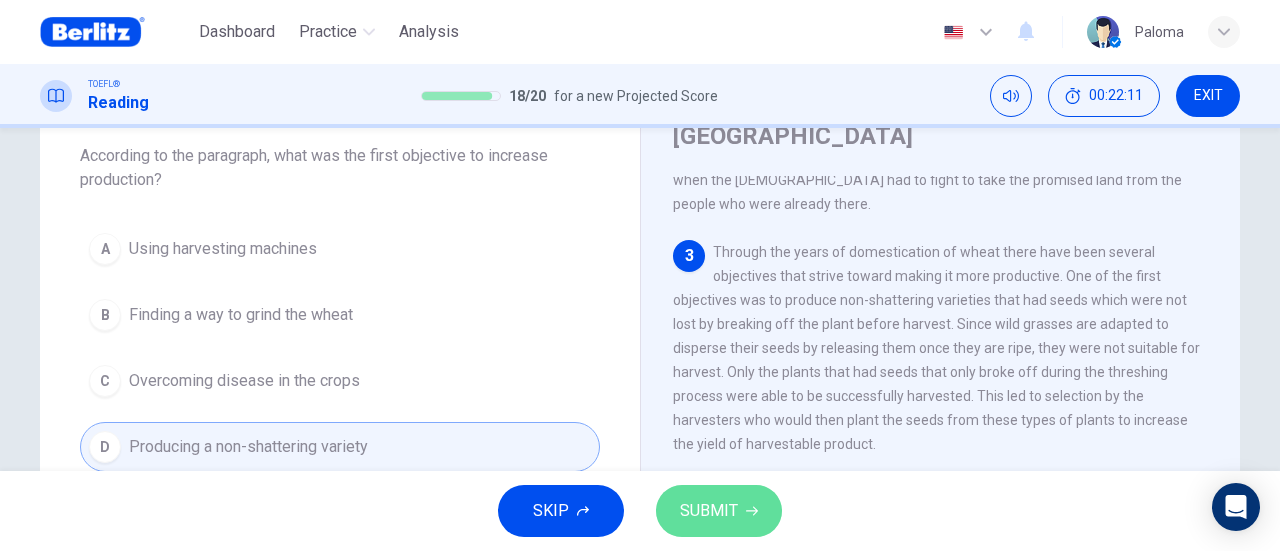 click 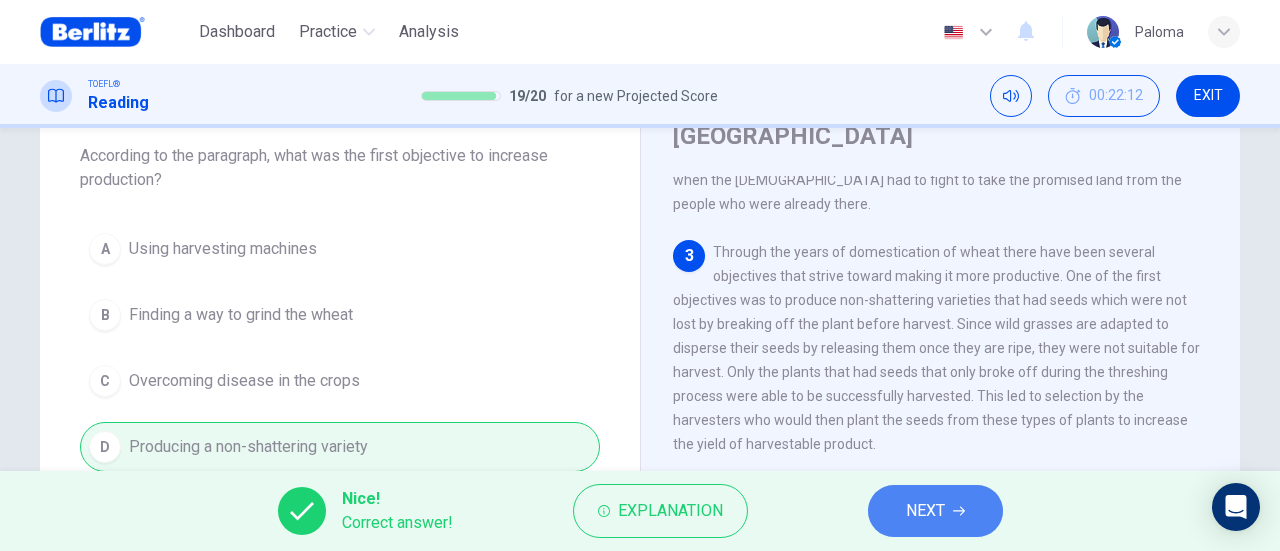 click on "NEXT" at bounding box center [935, 511] 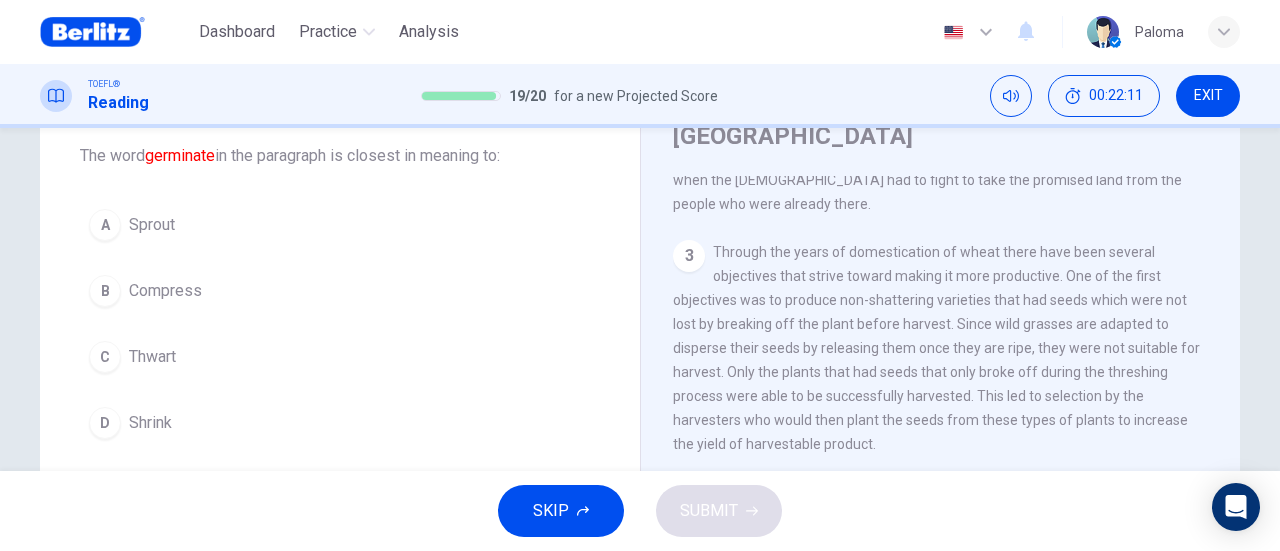 scroll, scrollTop: 383, scrollLeft: 0, axis: vertical 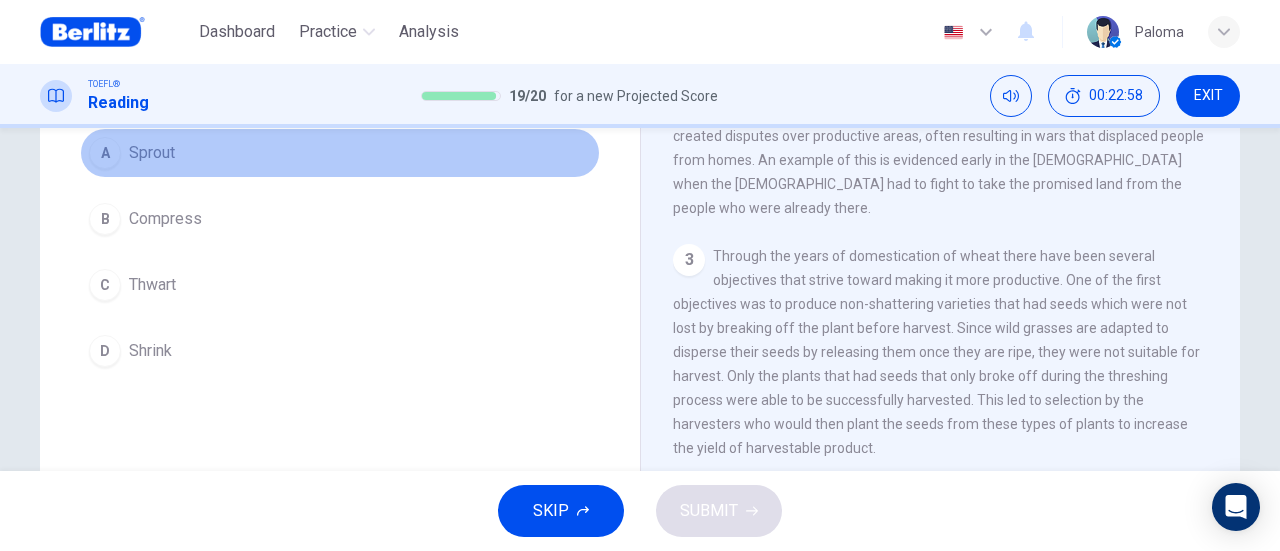 click on "A Sprout" at bounding box center [340, 153] 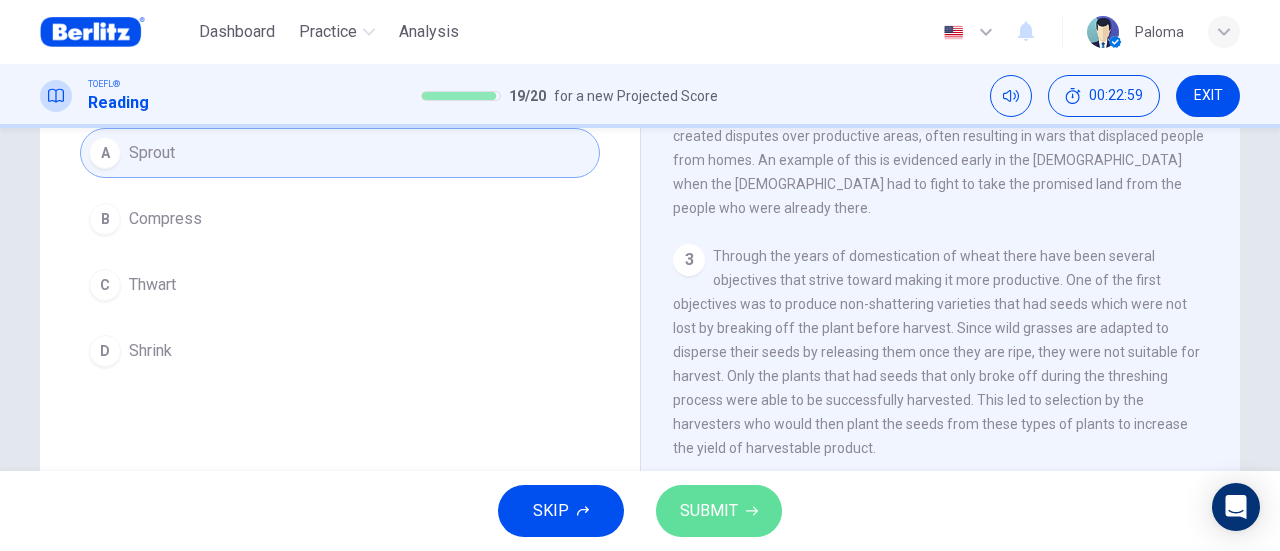 click on "SUBMIT" at bounding box center [709, 511] 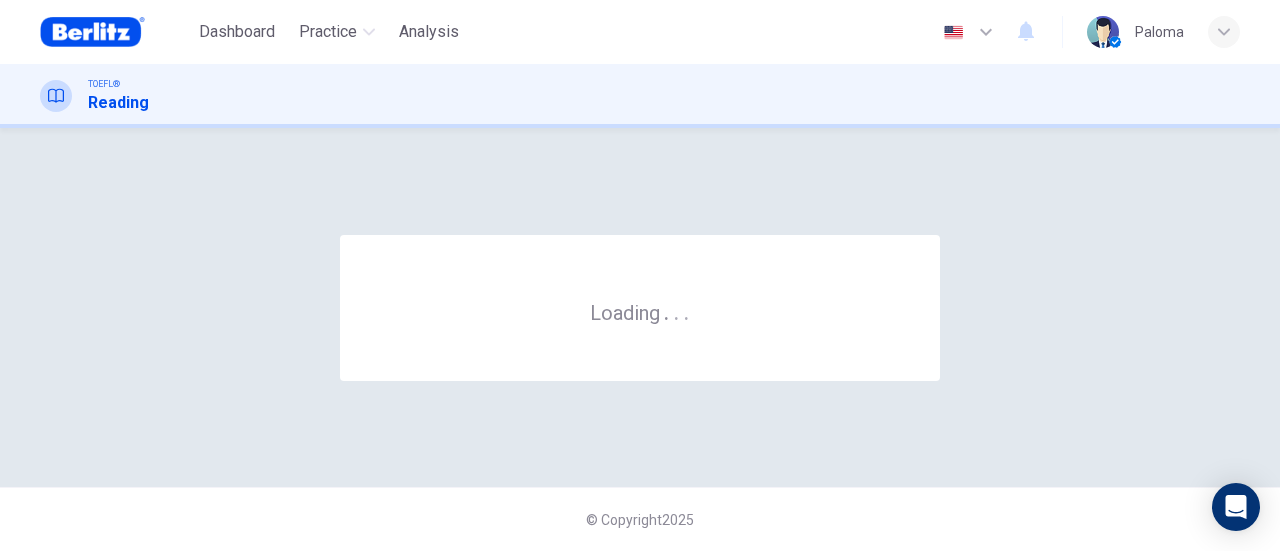 scroll, scrollTop: 0, scrollLeft: 0, axis: both 